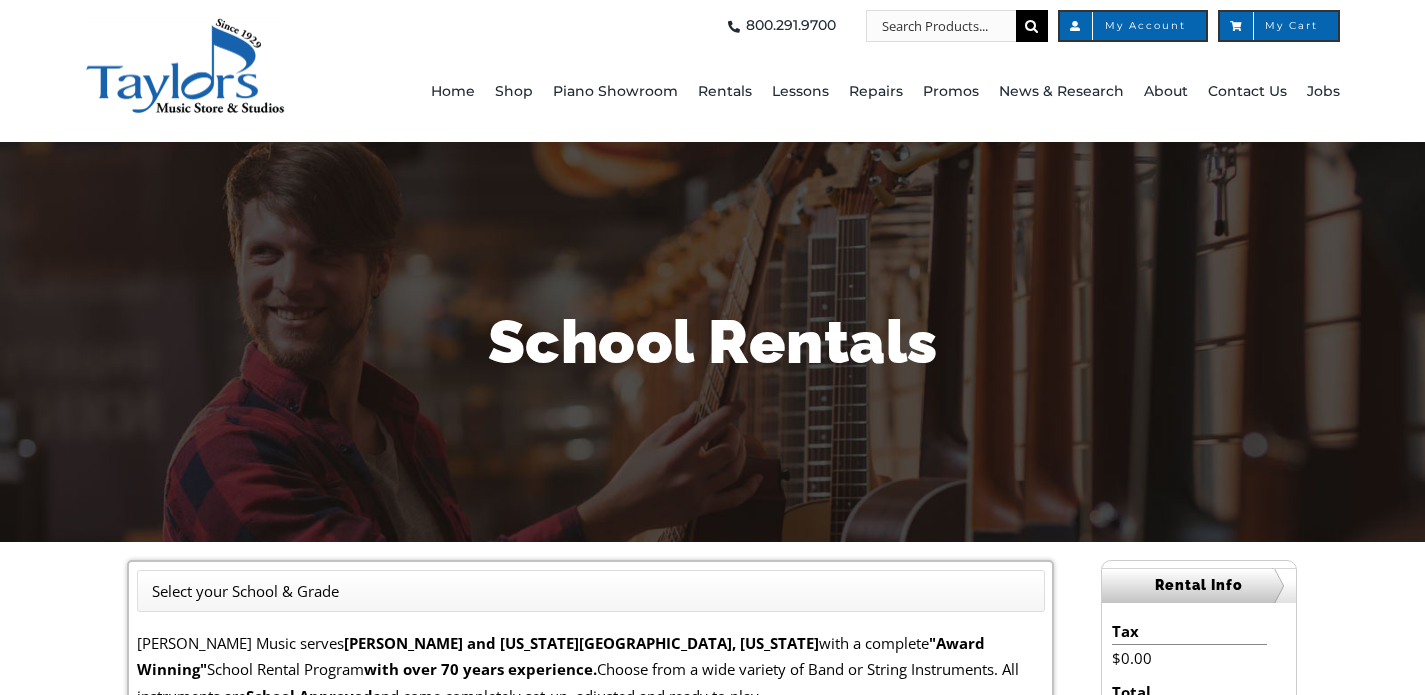 scroll, scrollTop: 0, scrollLeft: 0, axis: both 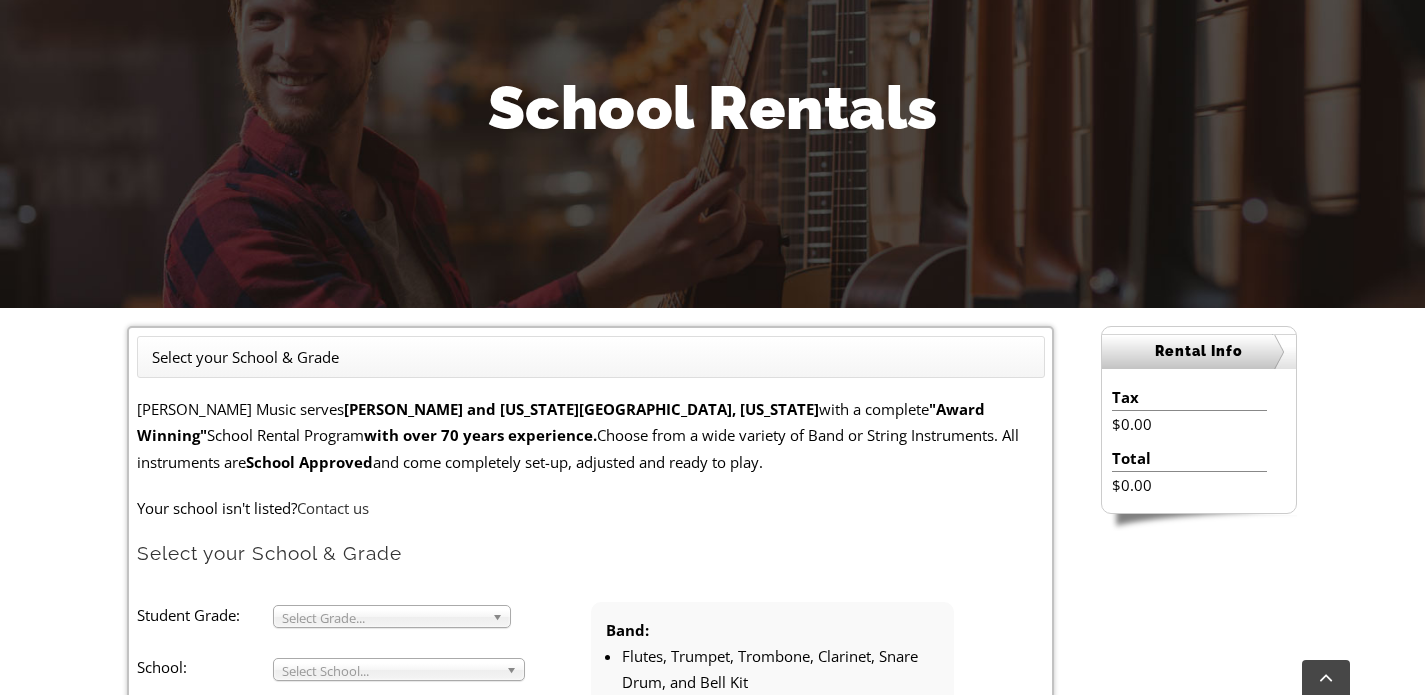 click on "Select your School & Grade" at bounding box center [591, 357] 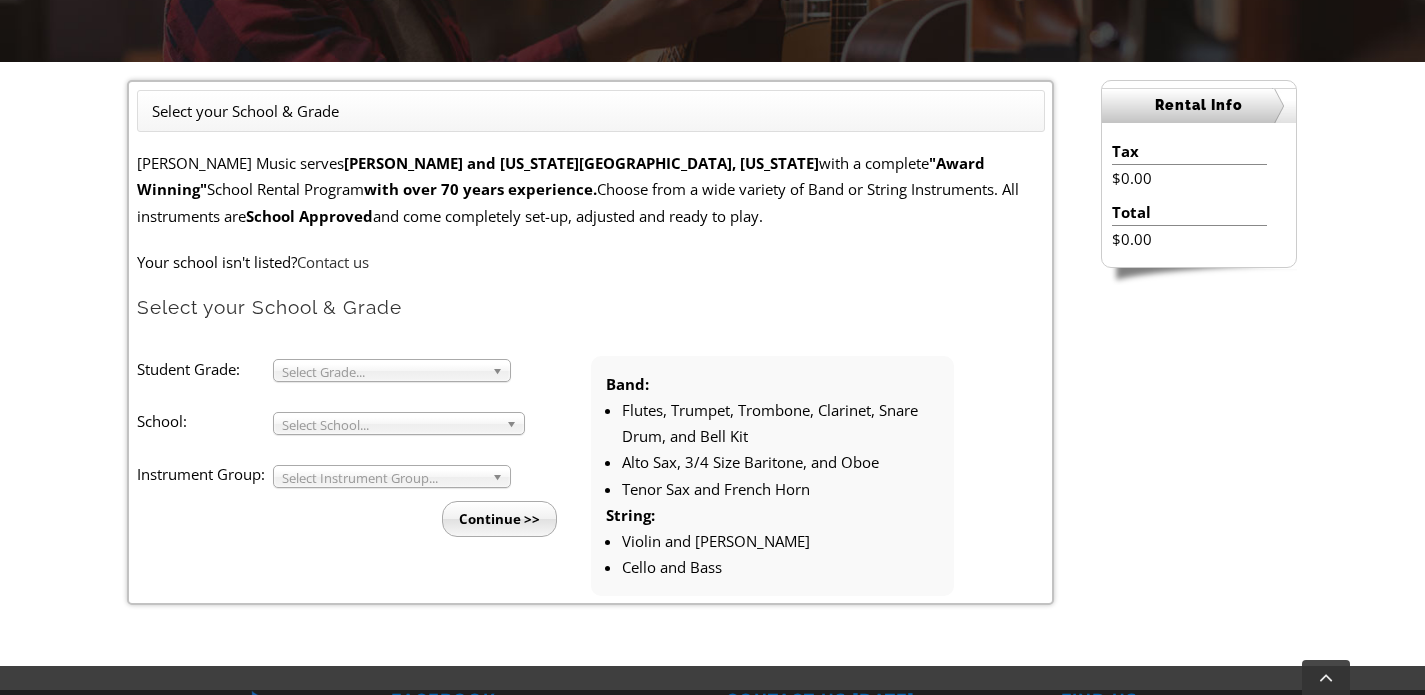 scroll, scrollTop: 482, scrollLeft: 0, axis: vertical 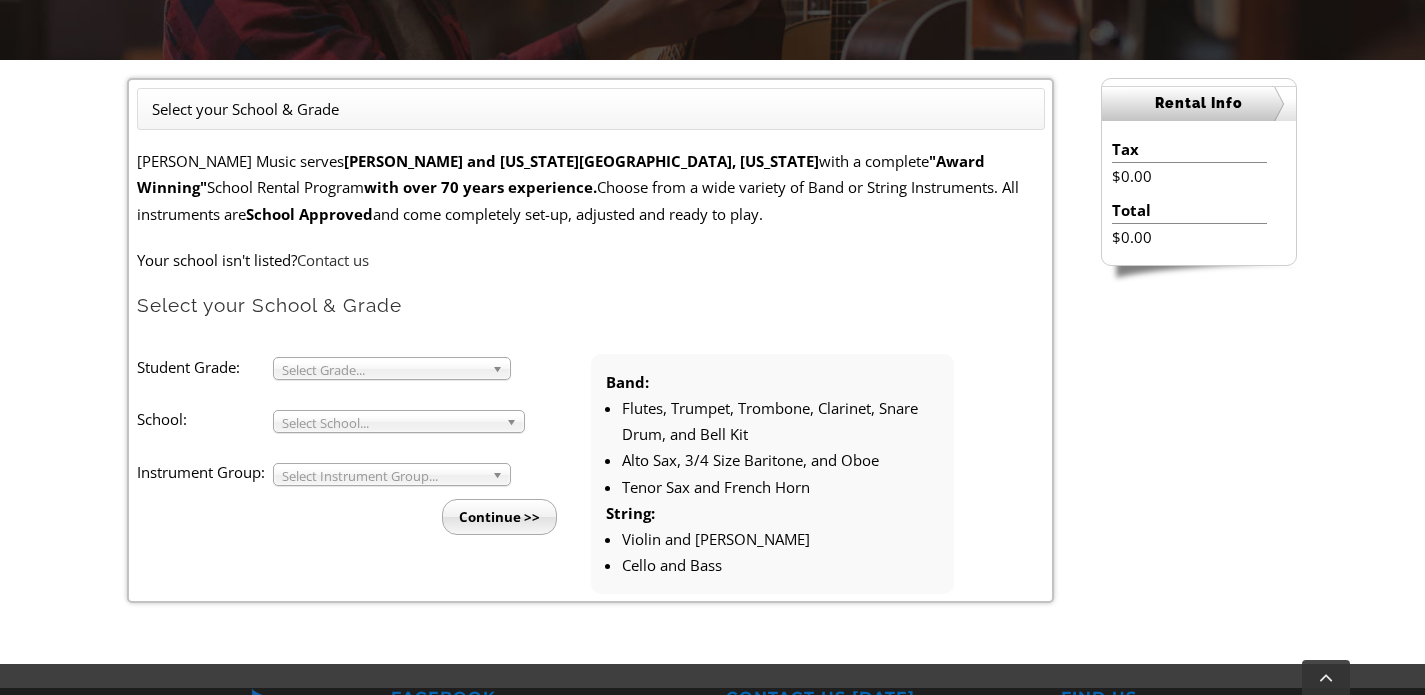 click on "Select Grade..." at bounding box center (383, 370) 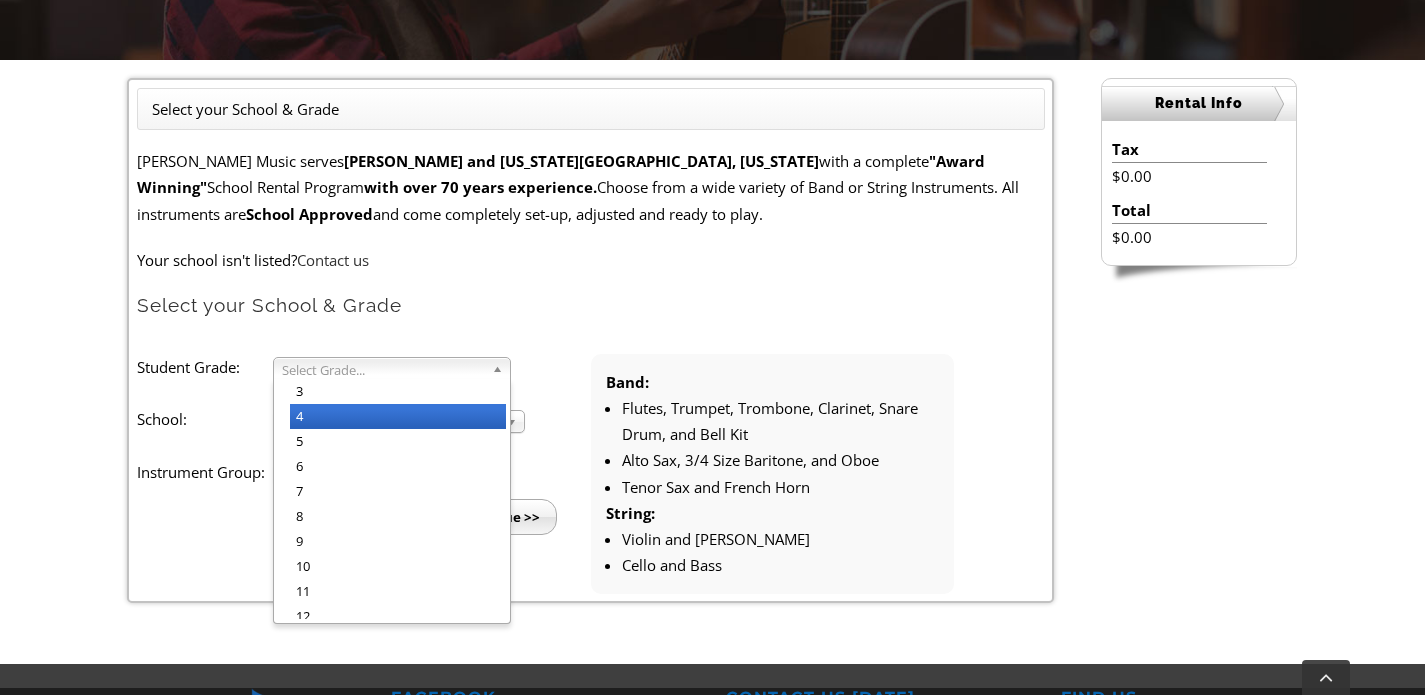 click on "4" at bounding box center (398, 416) 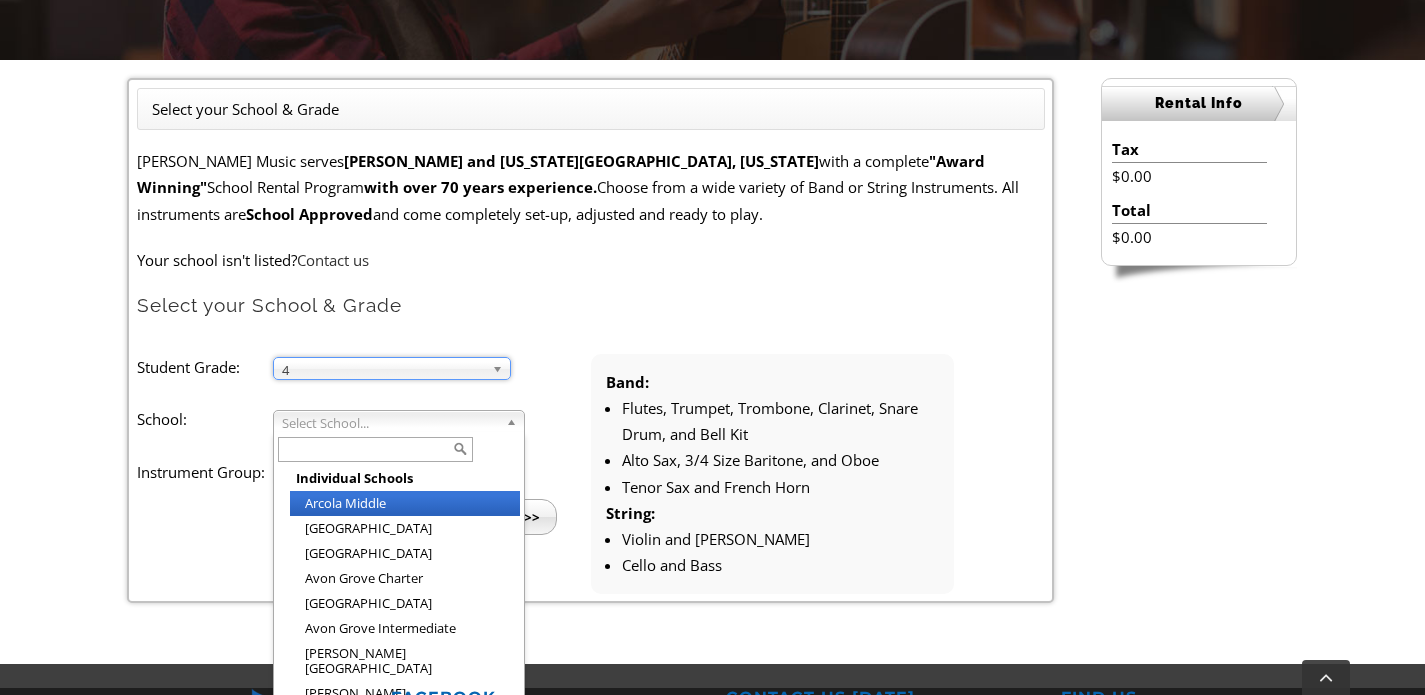 click on "Select School..." at bounding box center [390, 423] 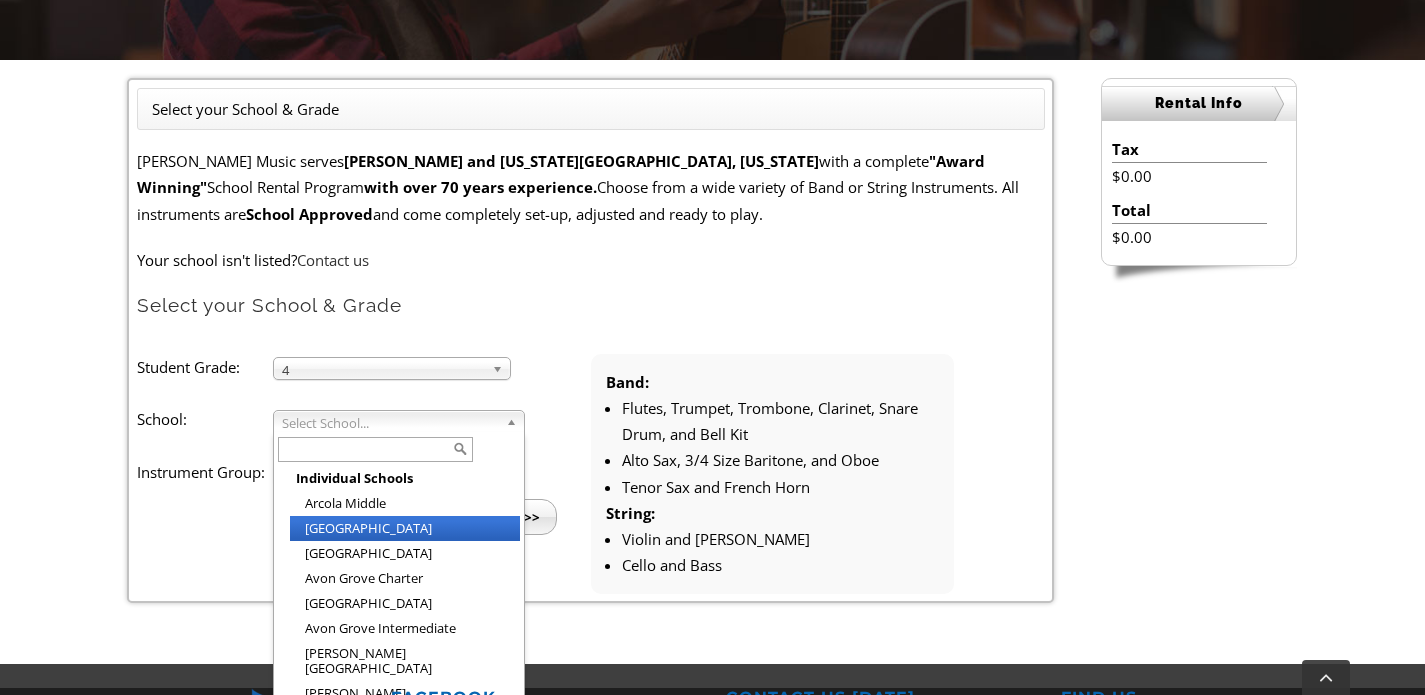 click on "Arrowhead Elementary" at bounding box center (405, 528) 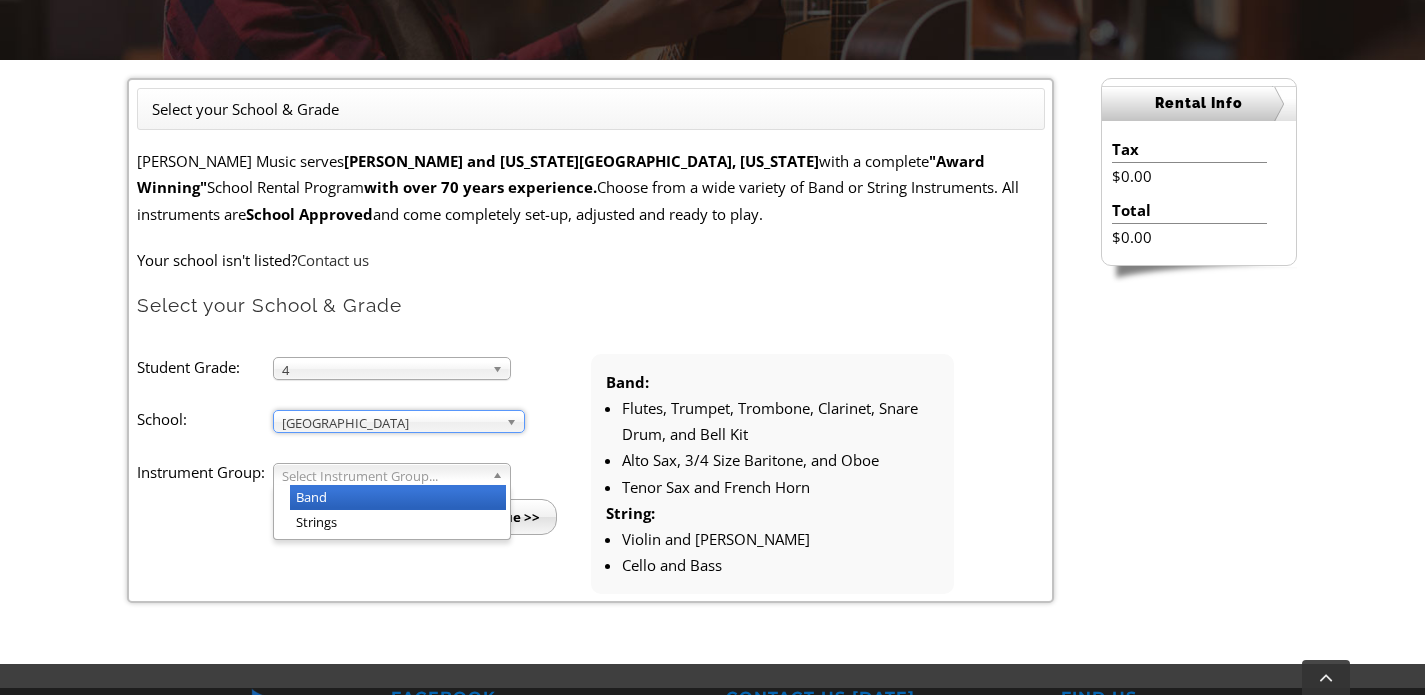 click on "Select Instrument Group... Band Strings" at bounding box center (392, 474) 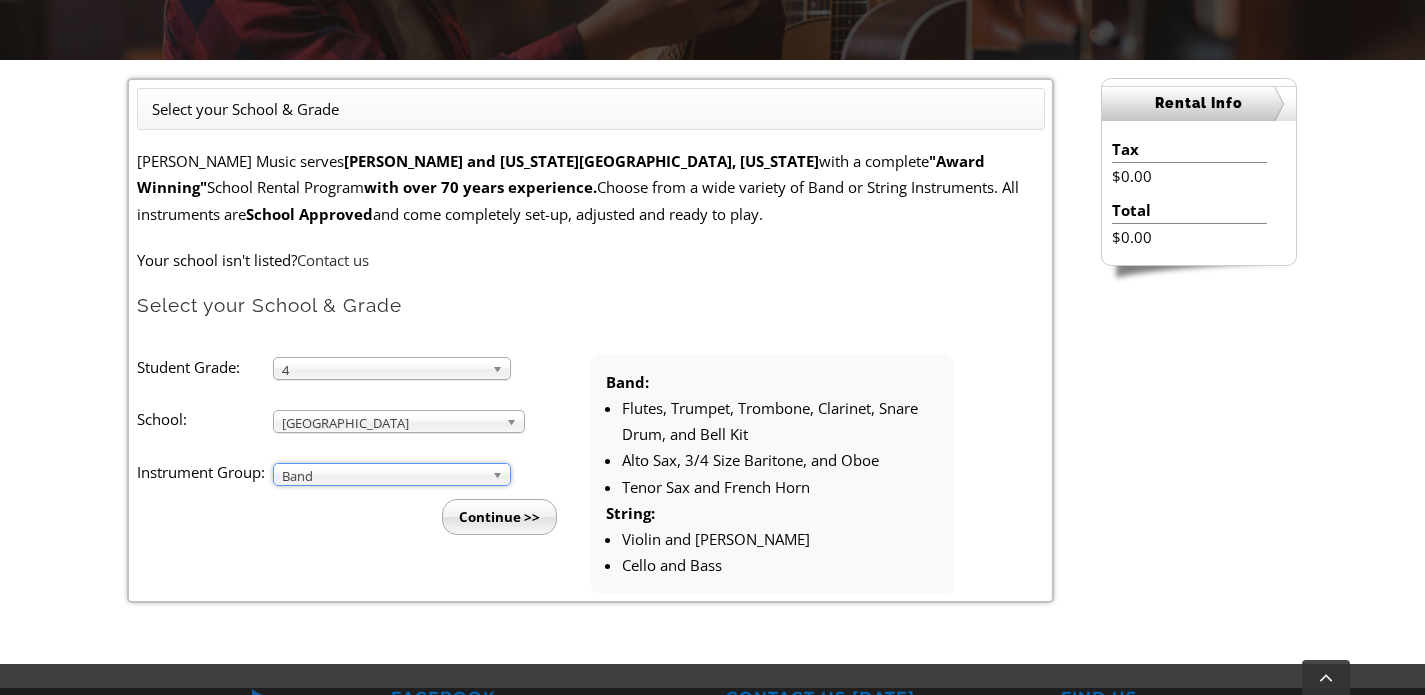 click on "Continue >>" at bounding box center (499, 517) 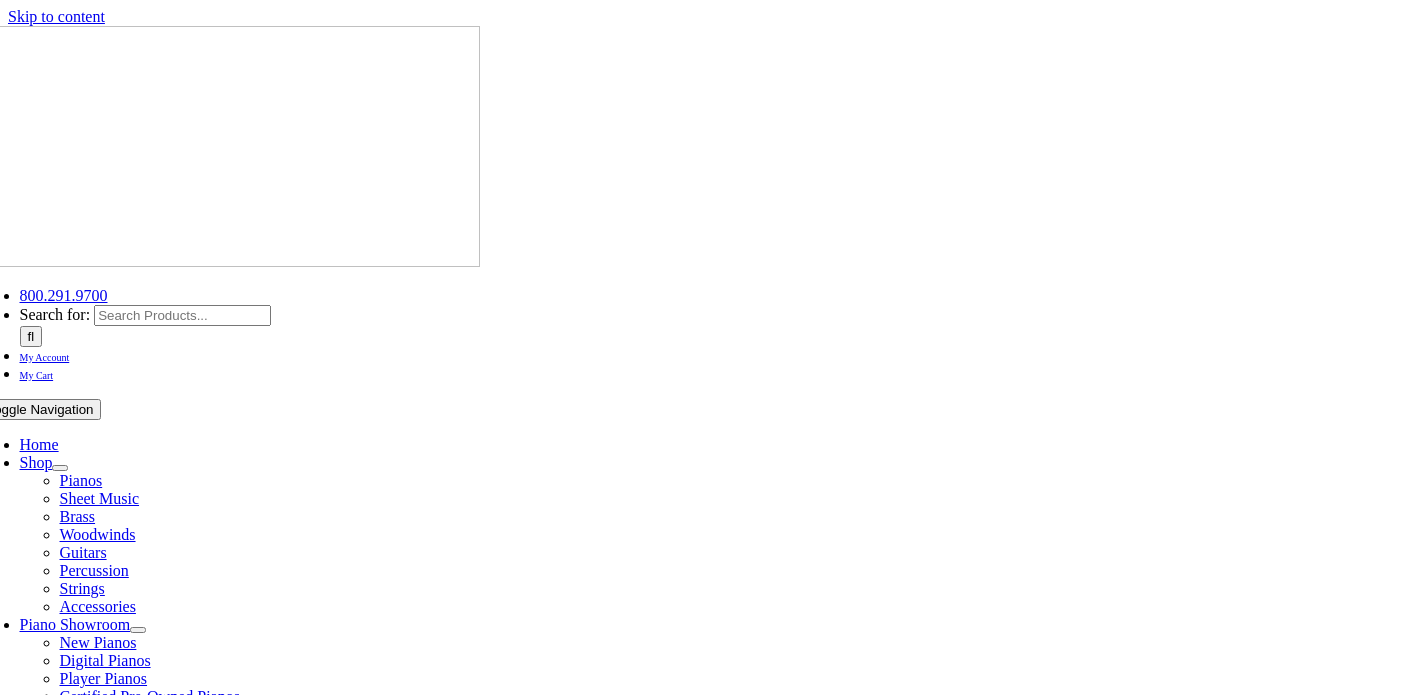 scroll, scrollTop: 0, scrollLeft: 0, axis: both 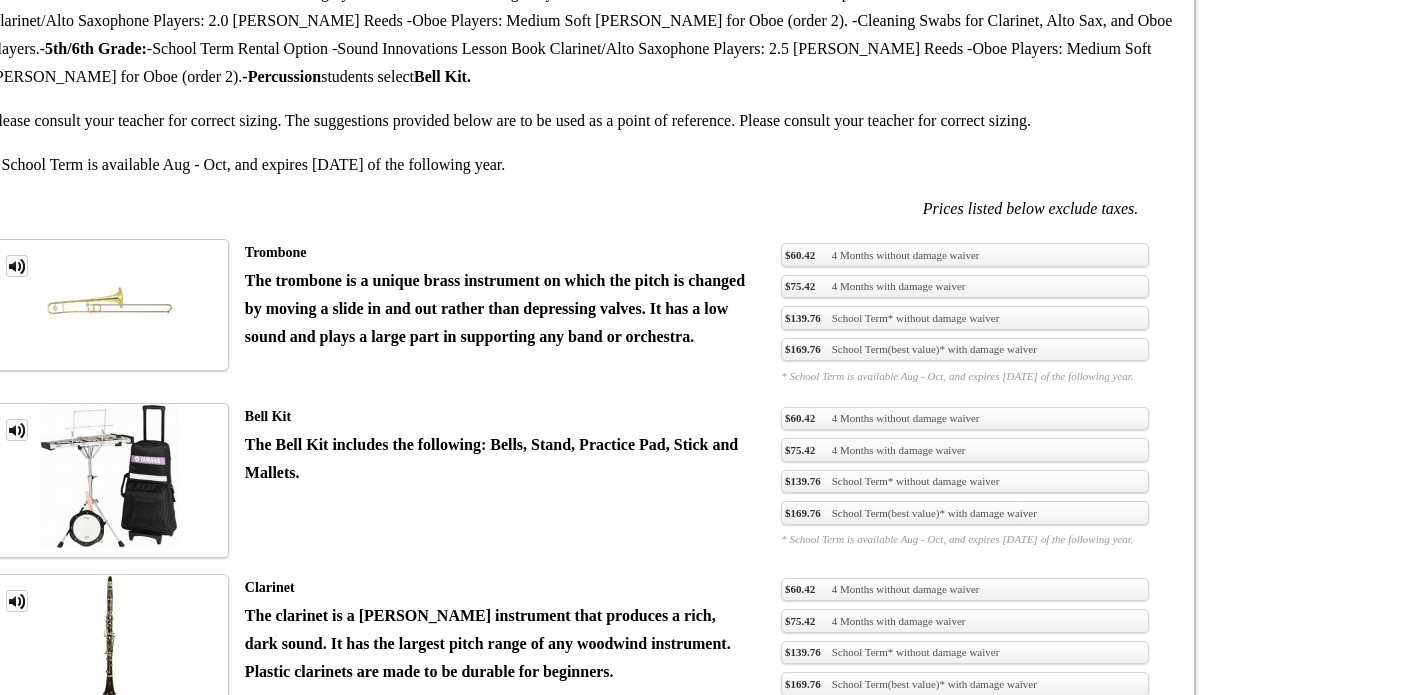 click on "$235.80  School Term(best value)* with damage waiver" at bounding box center [964, 1175] 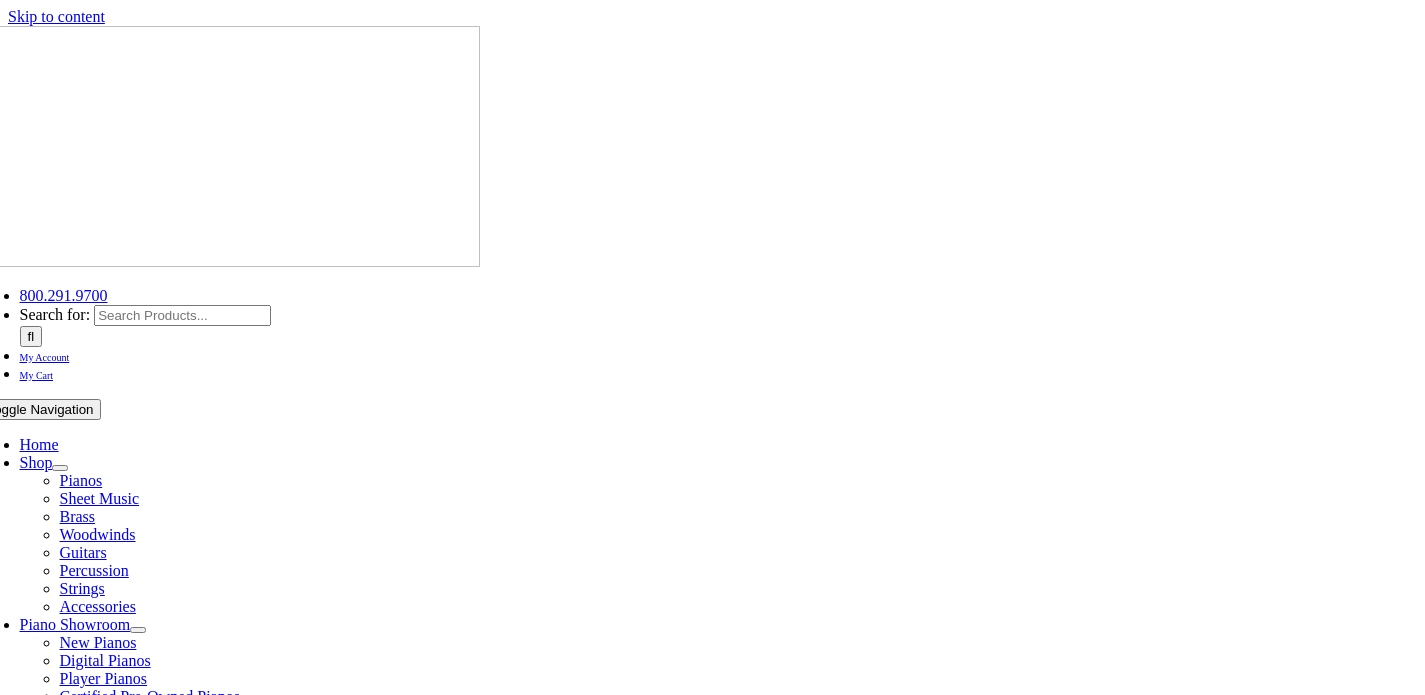 scroll, scrollTop: 0, scrollLeft: 0, axis: both 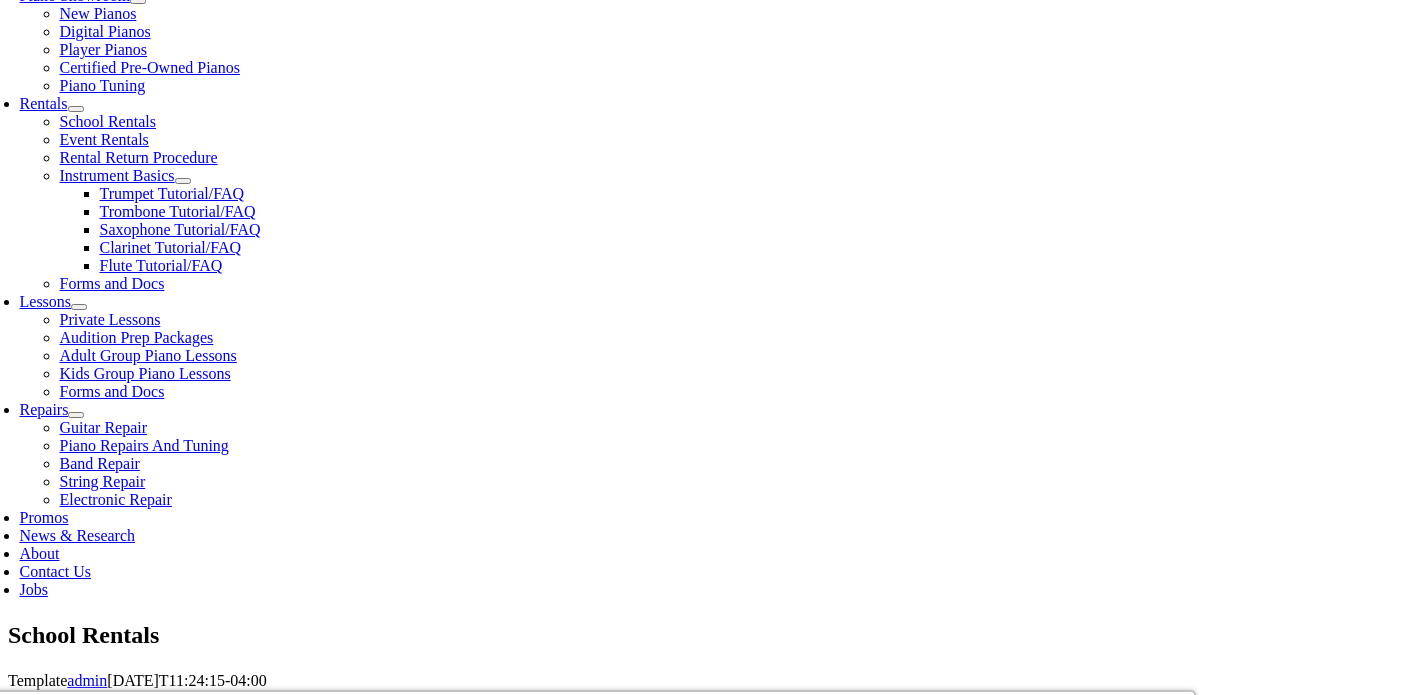 click at bounding box center [0, 1284] 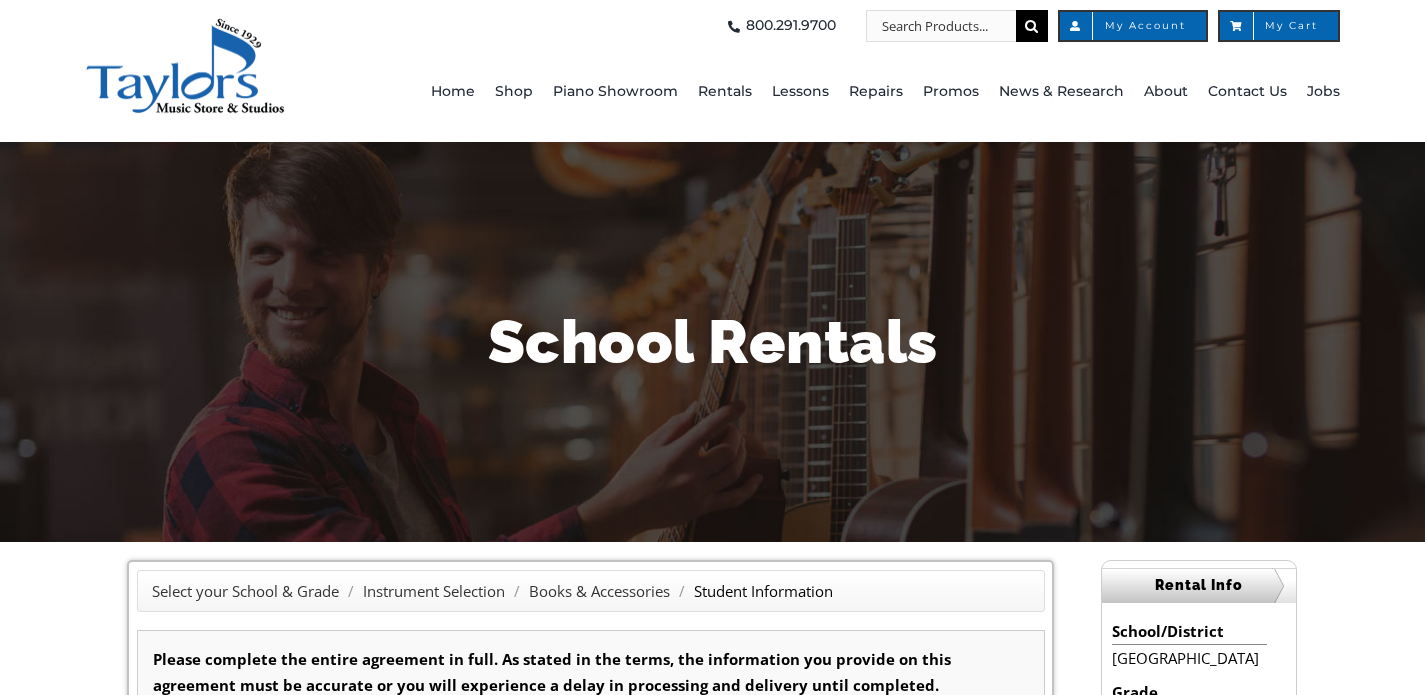 scroll, scrollTop: 0, scrollLeft: 0, axis: both 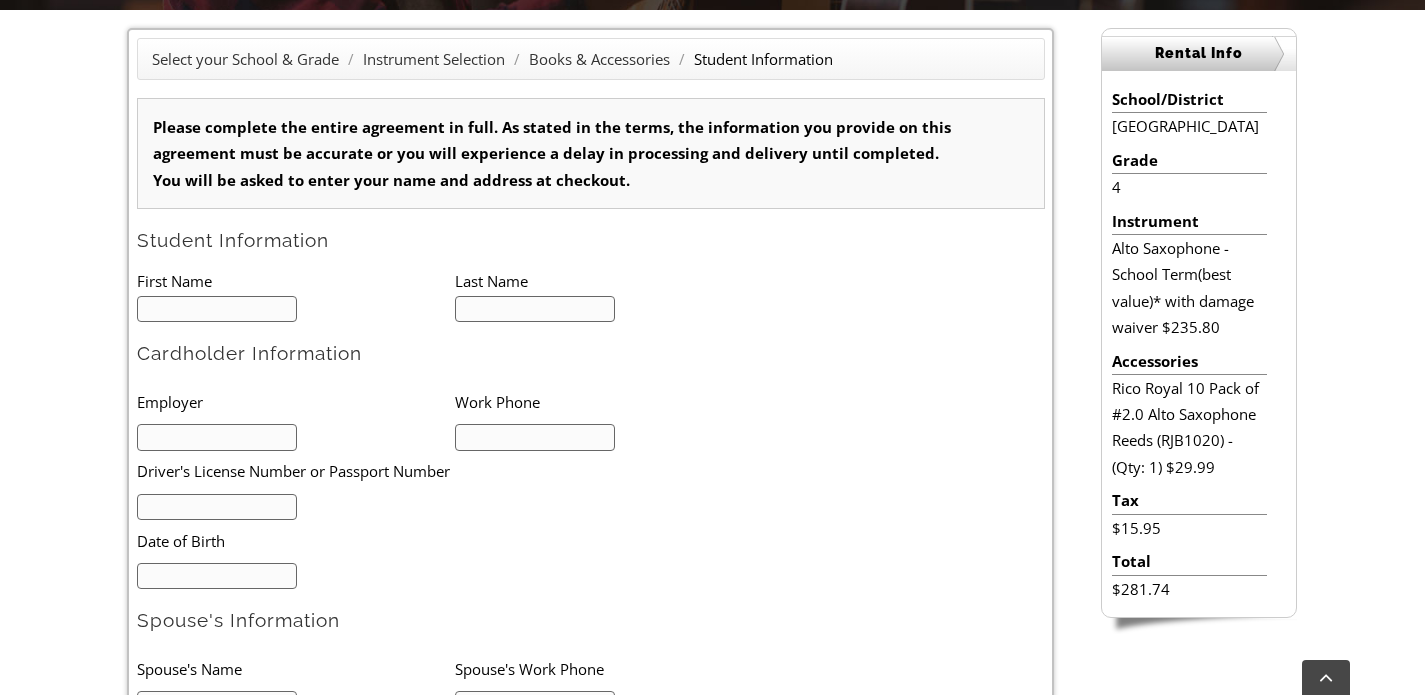 type on "1" 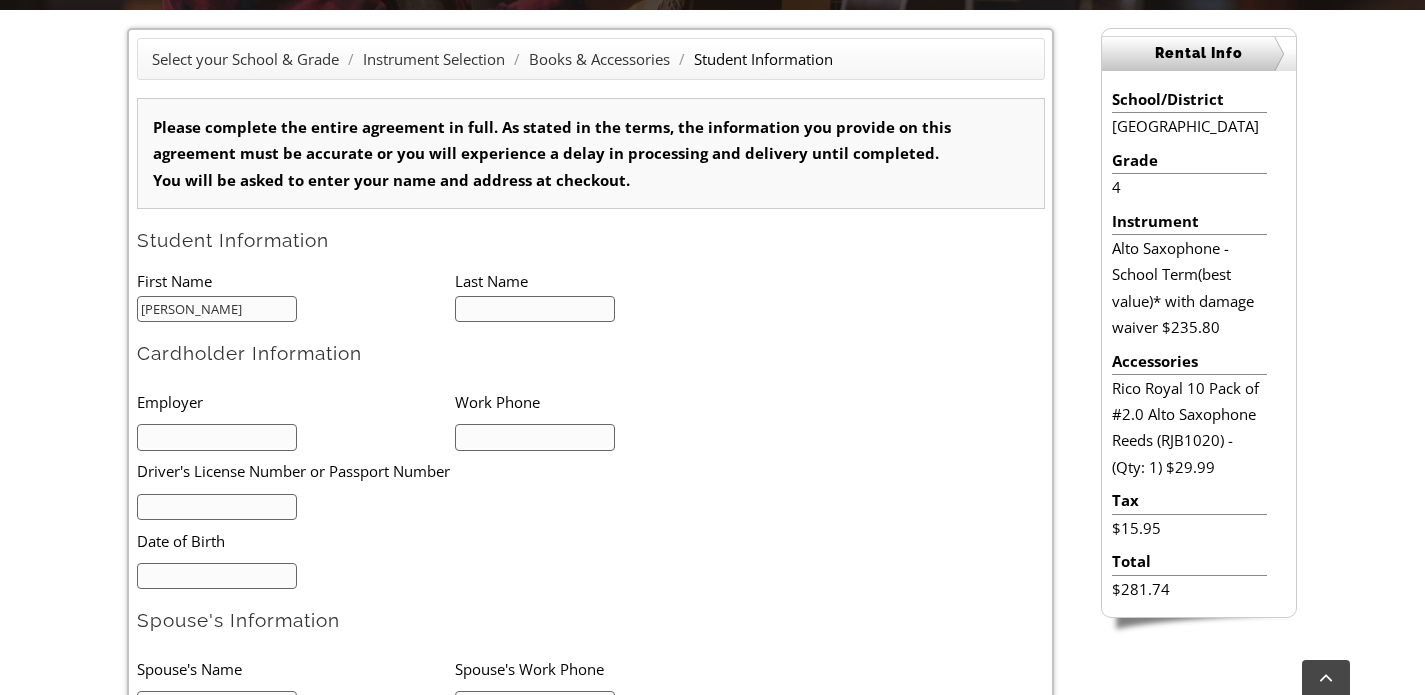 type on "Joaquin" 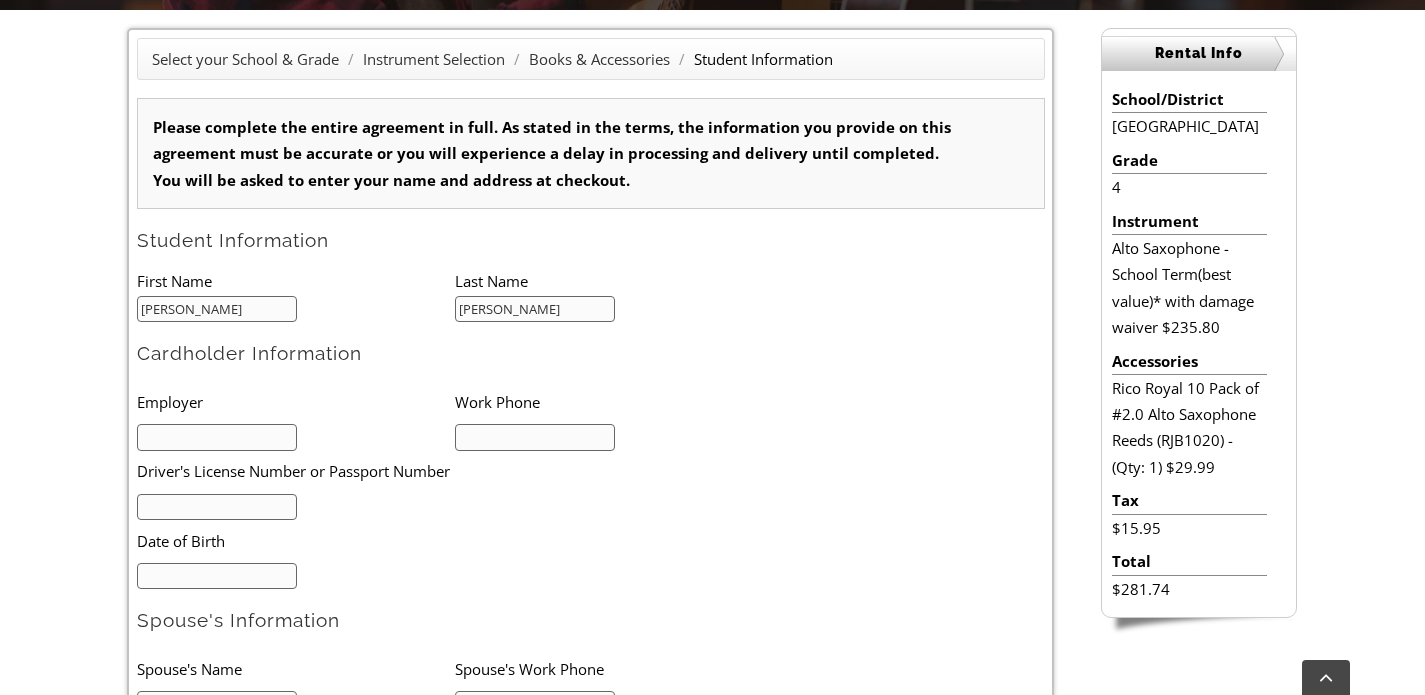 type on "Rodriguez-Ema" 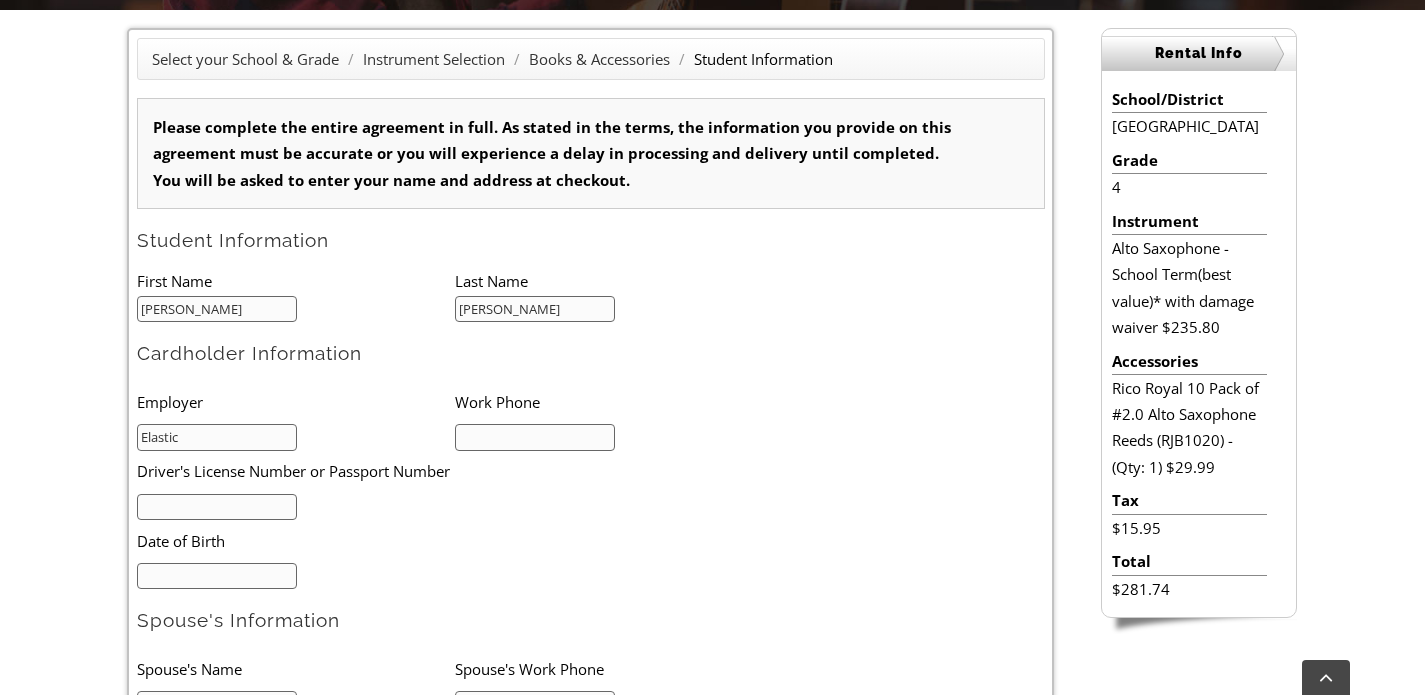 type on "Elastic" 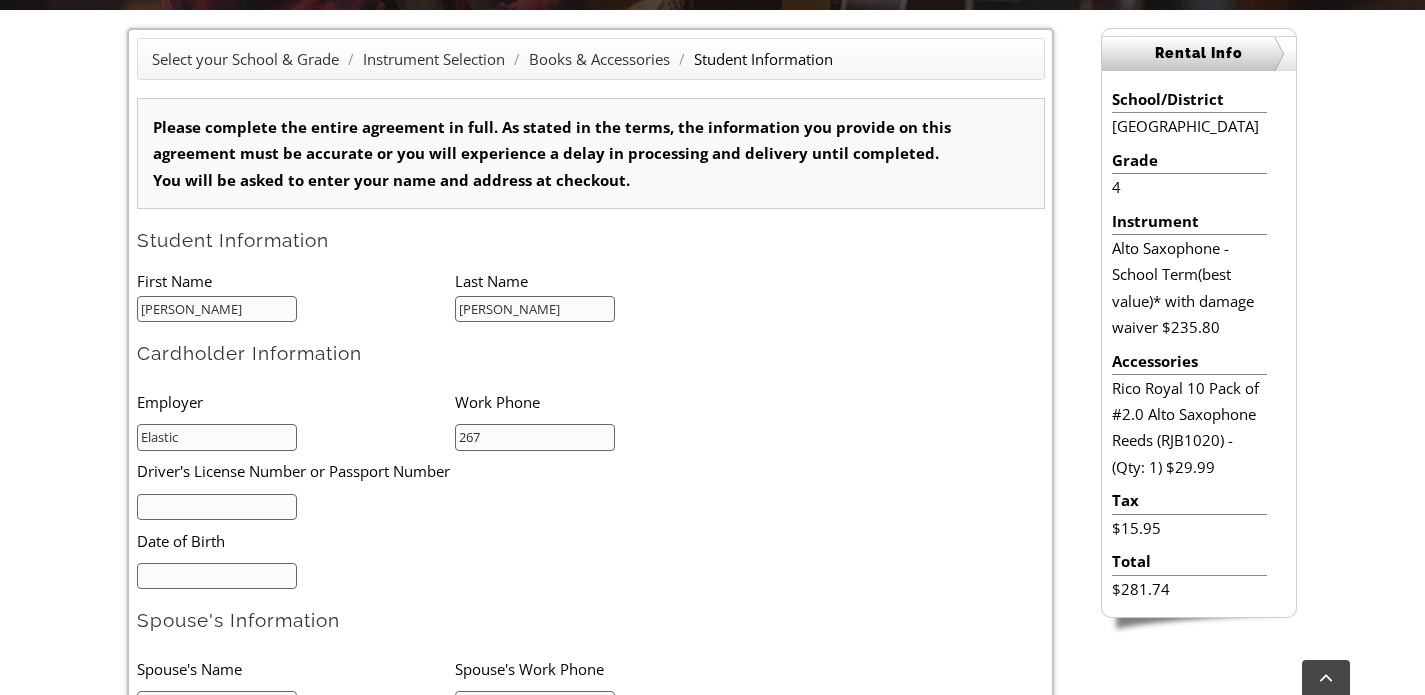 scroll, scrollTop: 0, scrollLeft: 0, axis: both 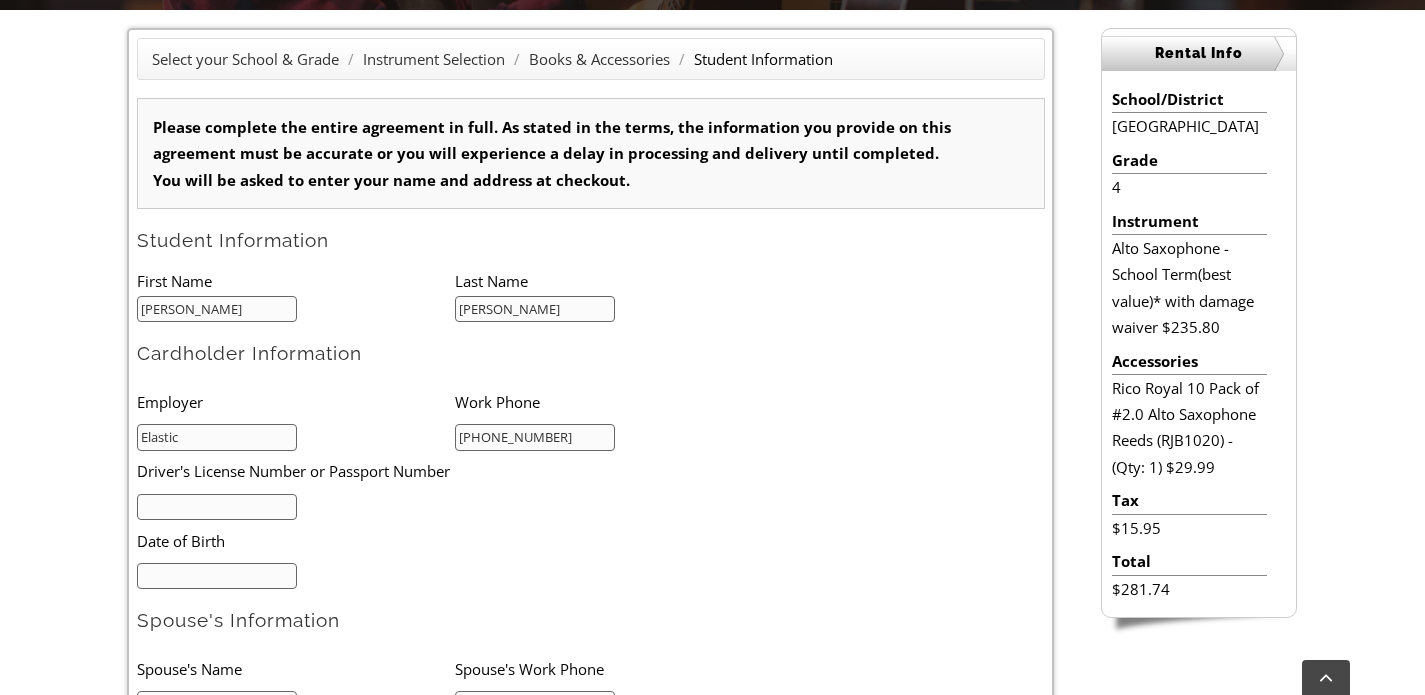 type on "267-474-2884" 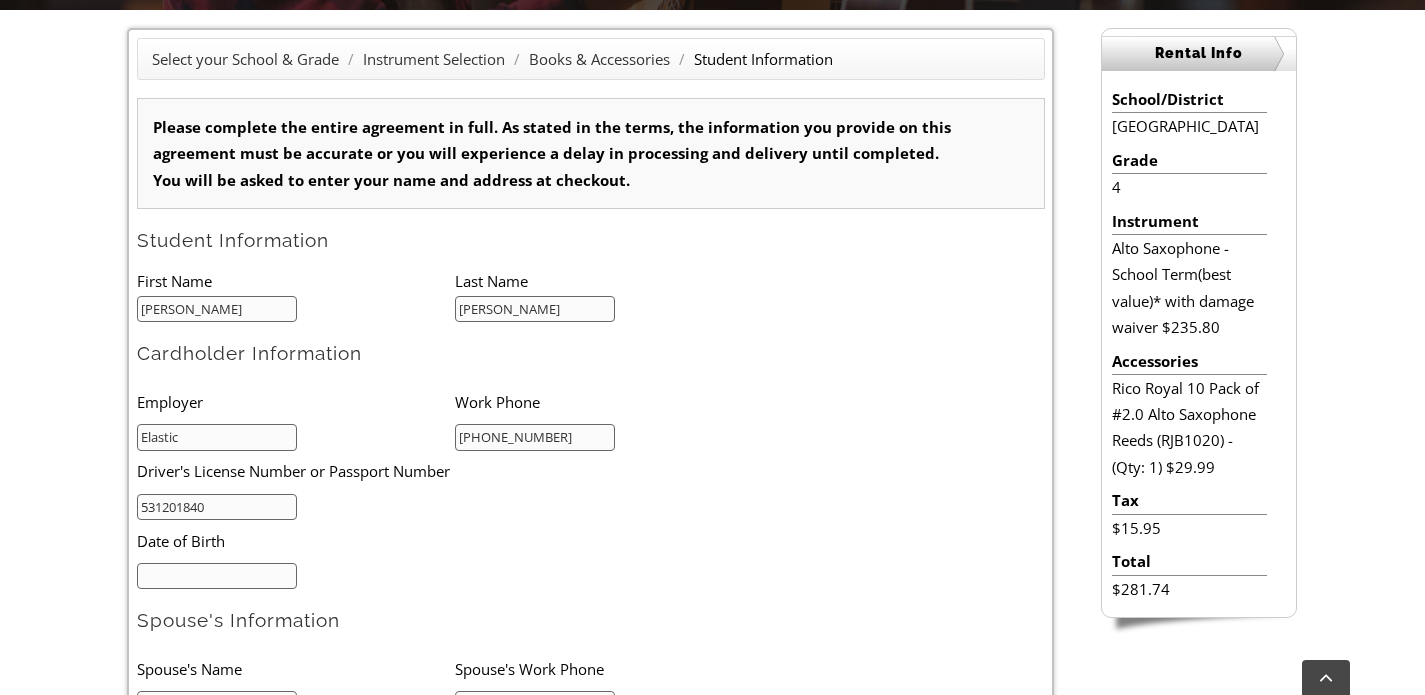 type on "531201840" 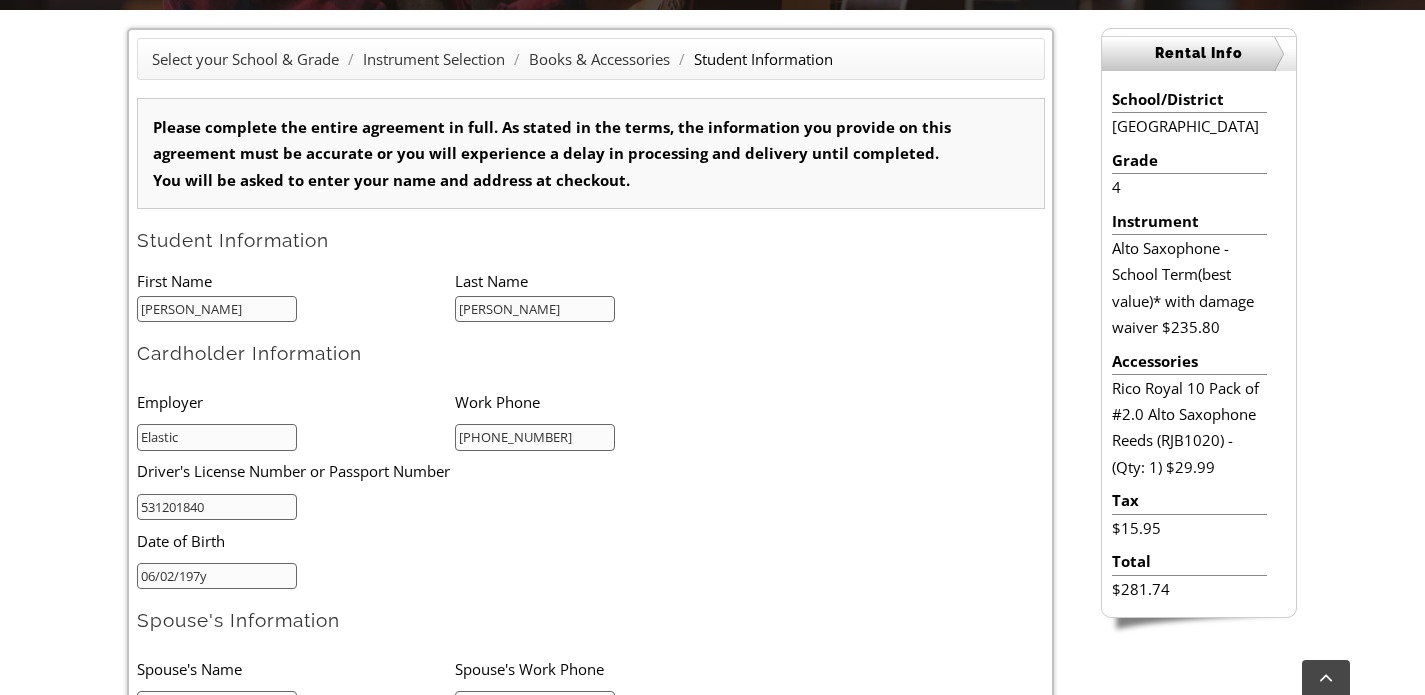 type on "06/02/1979" 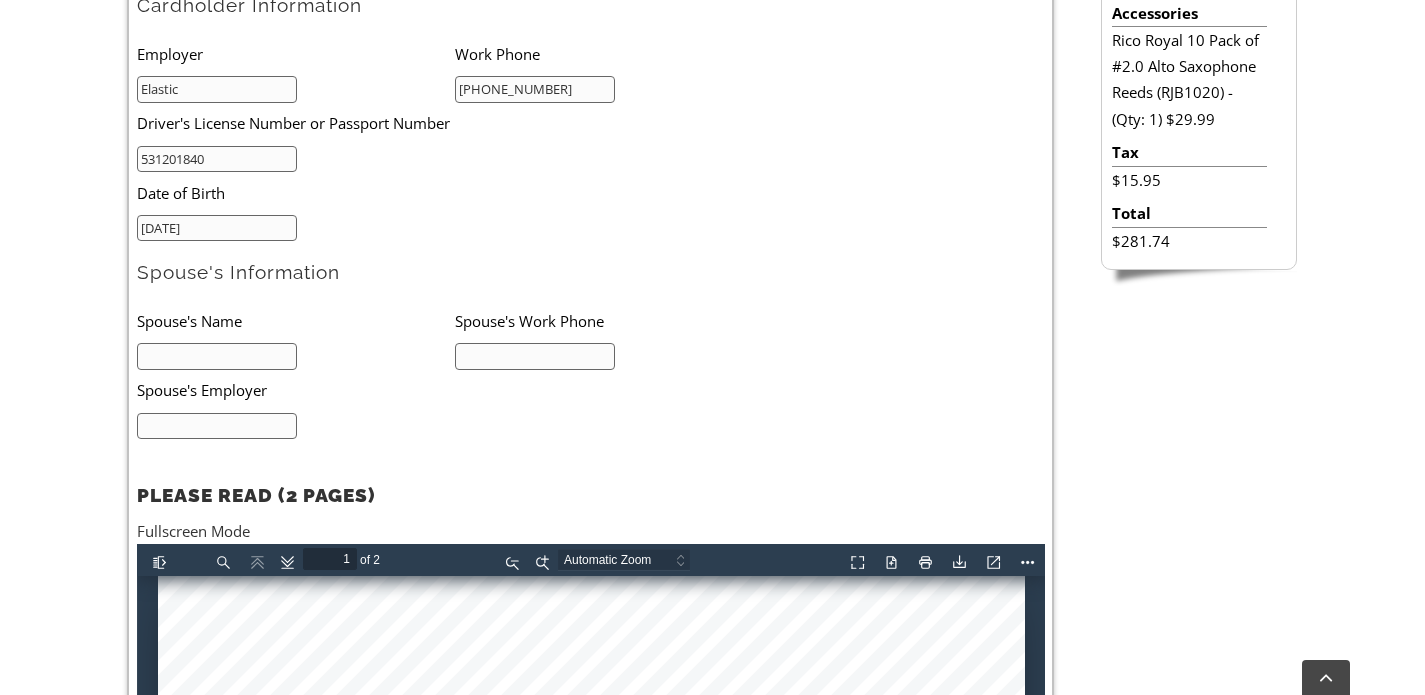 scroll, scrollTop: 891, scrollLeft: 0, axis: vertical 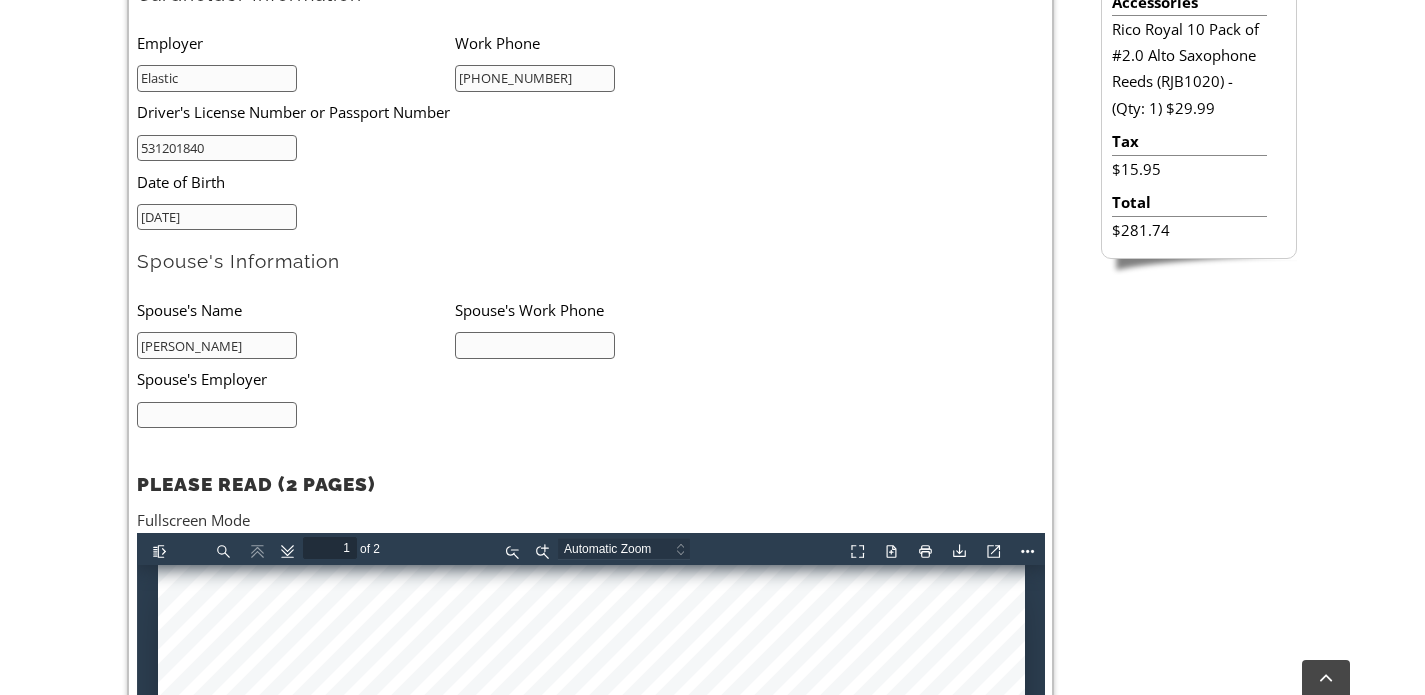 type on "Manuel Rodriguez-Ema" 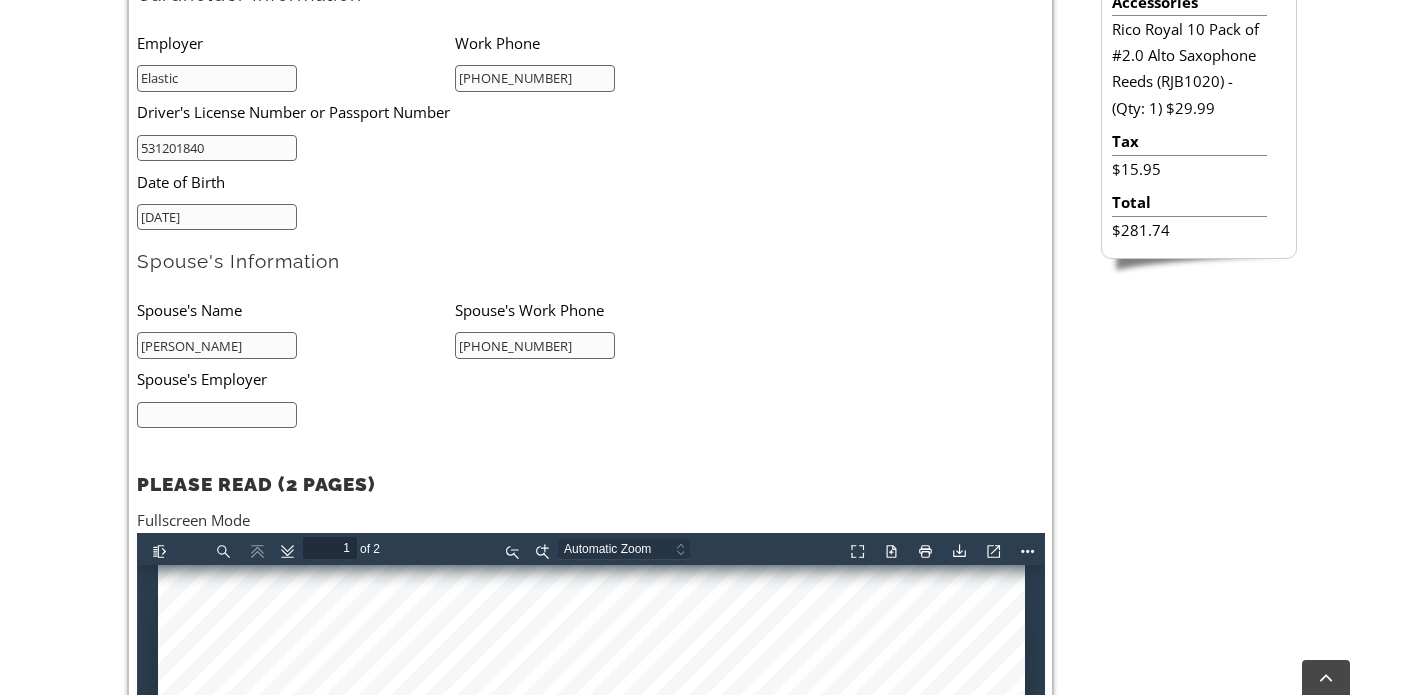 type on "267-205-8493" 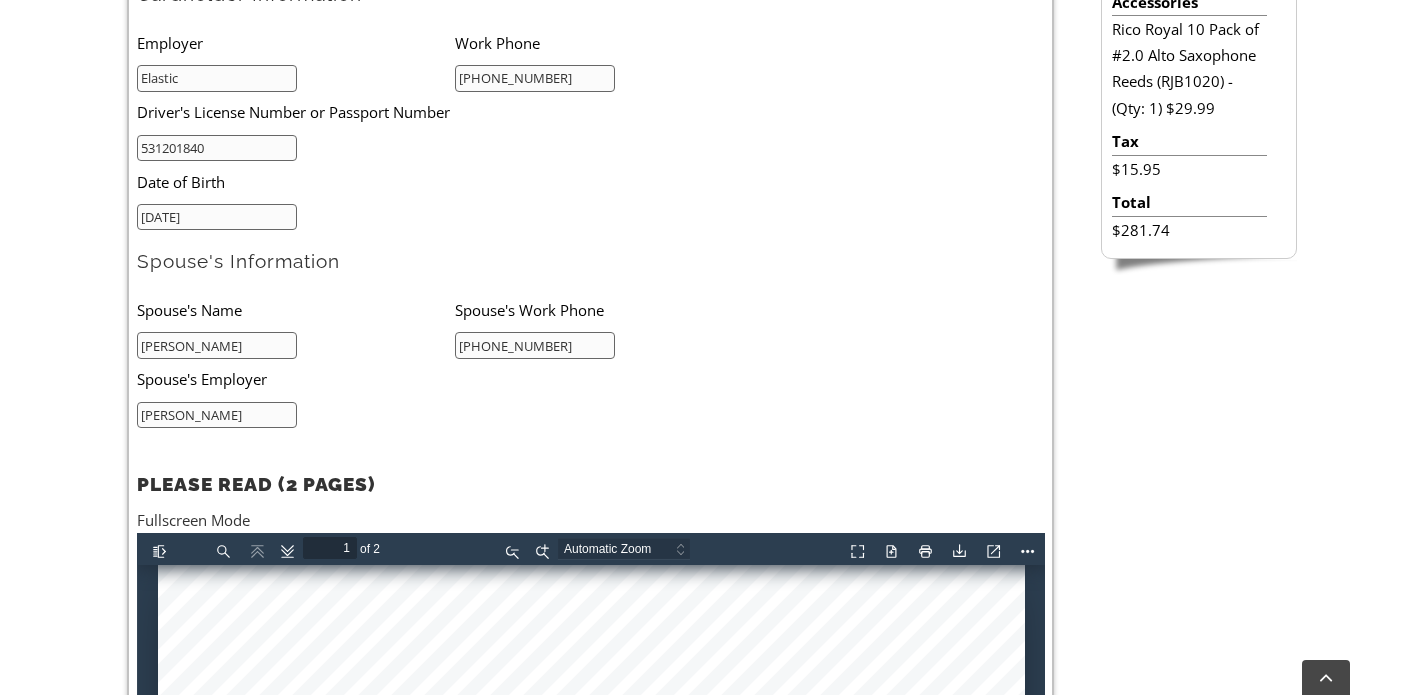type on "Campbells" 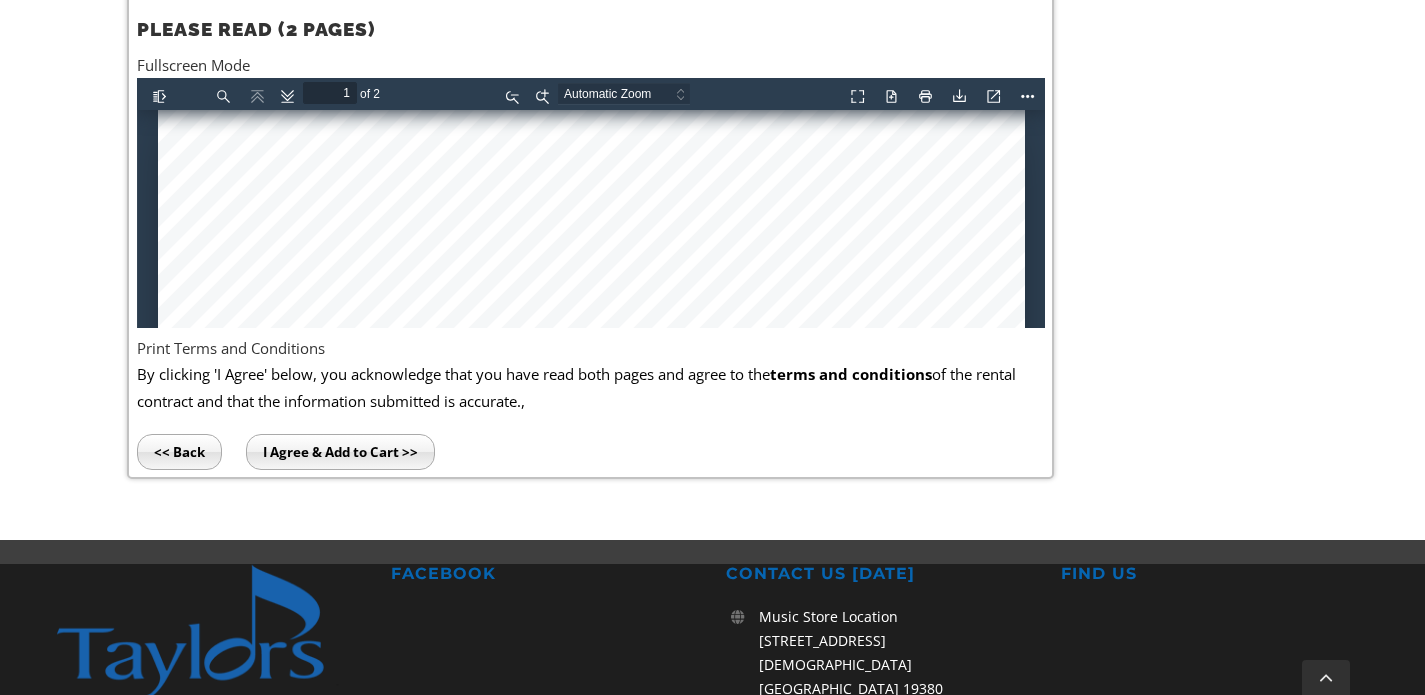 scroll, scrollTop: 1356, scrollLeft: 0, axis: vertical 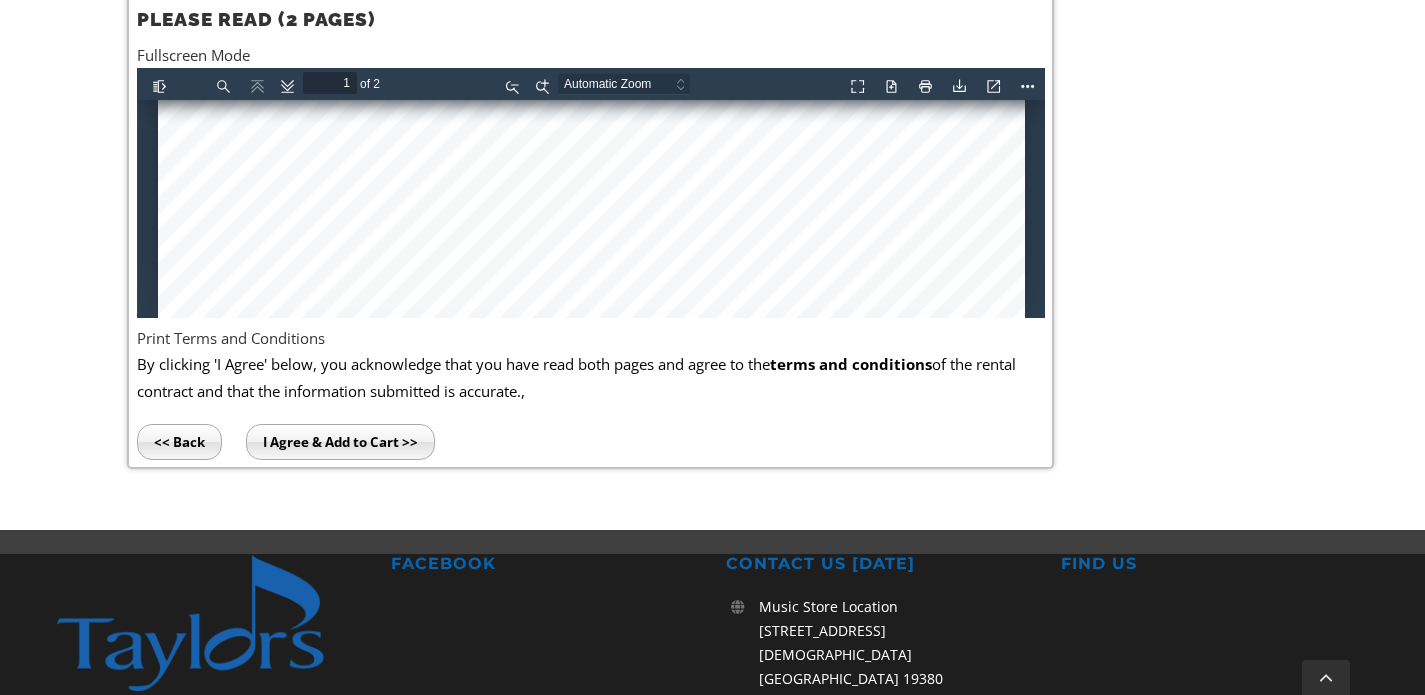 type on "2" 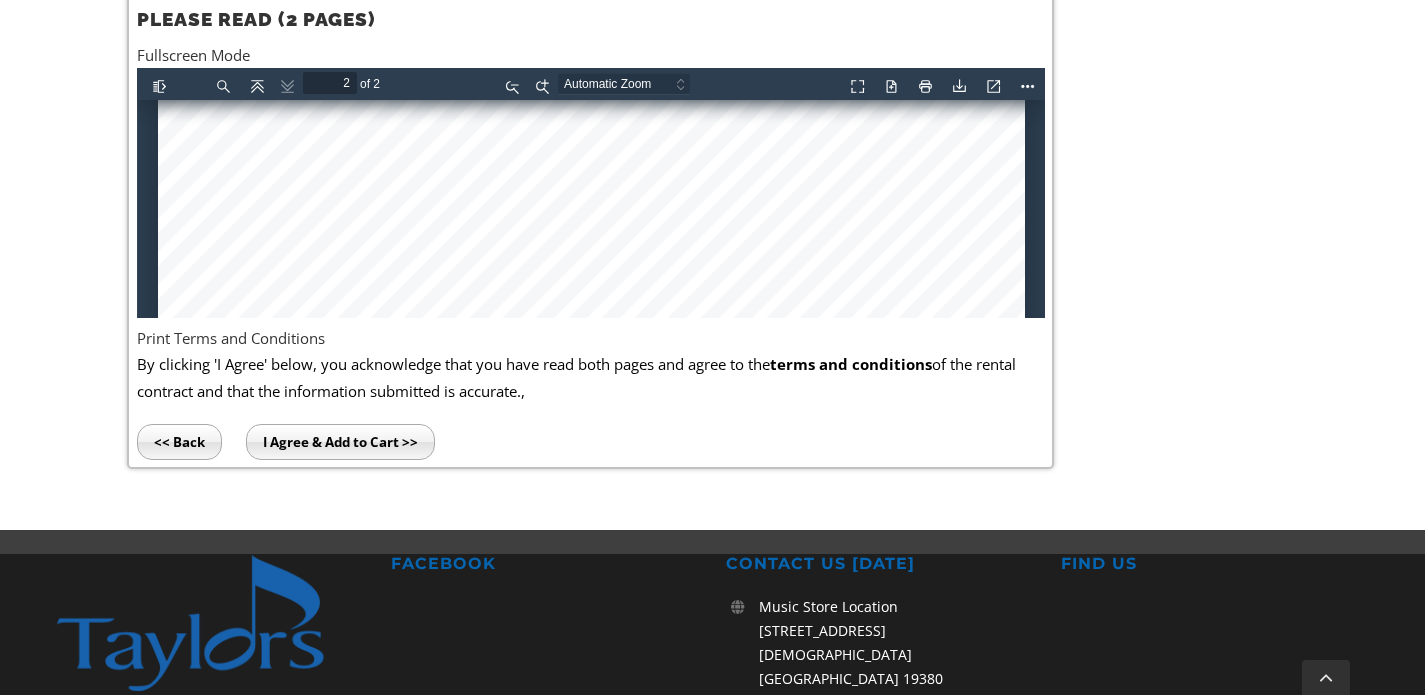 scroll, scrollTop: 2090, scrollLeft: 0, axis: vertical 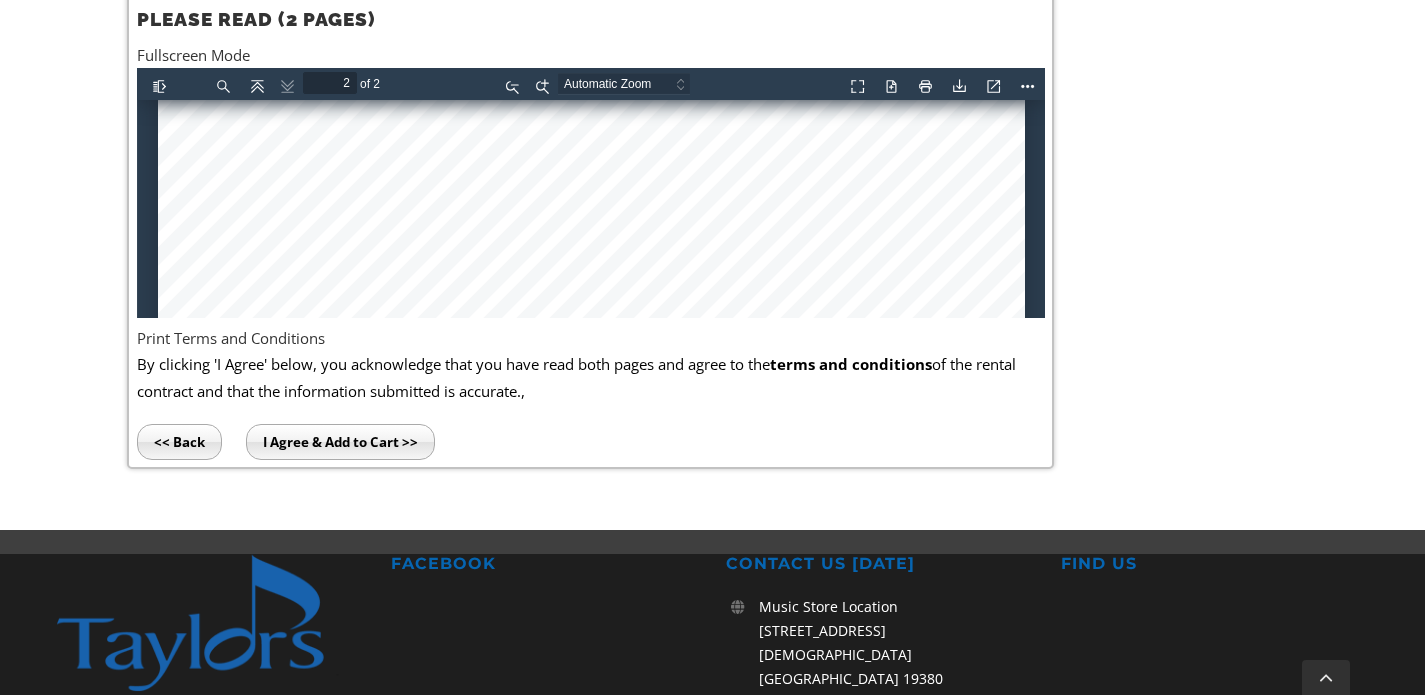type on "Campbells" 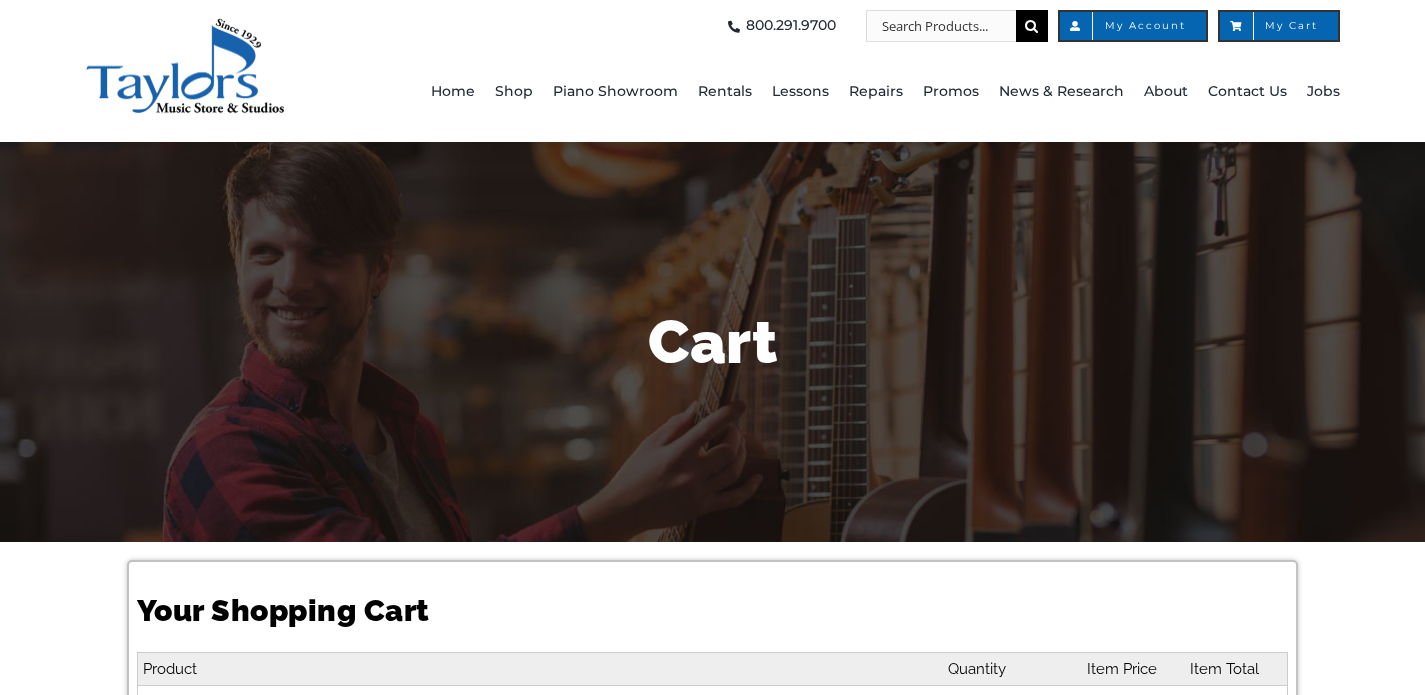 scroll, scrollTop: 0, scrollLeft: 0, axis: both 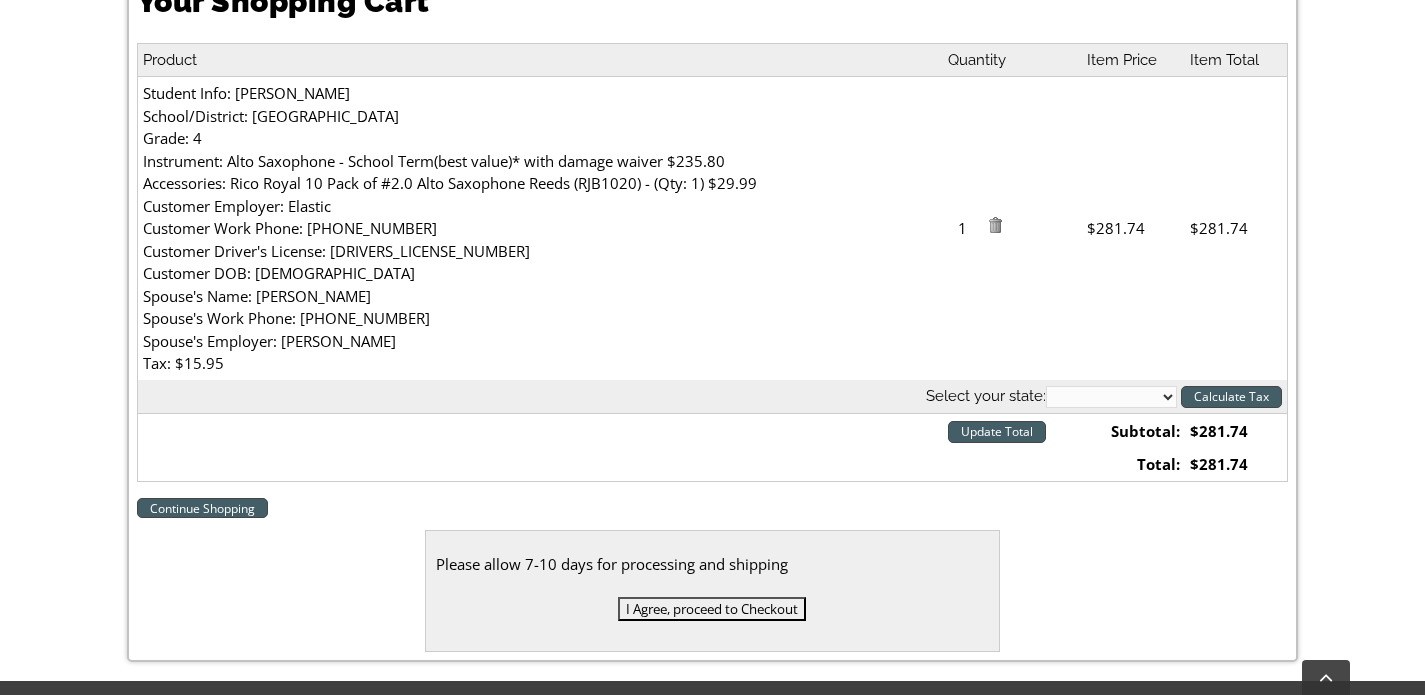 select on "PA" 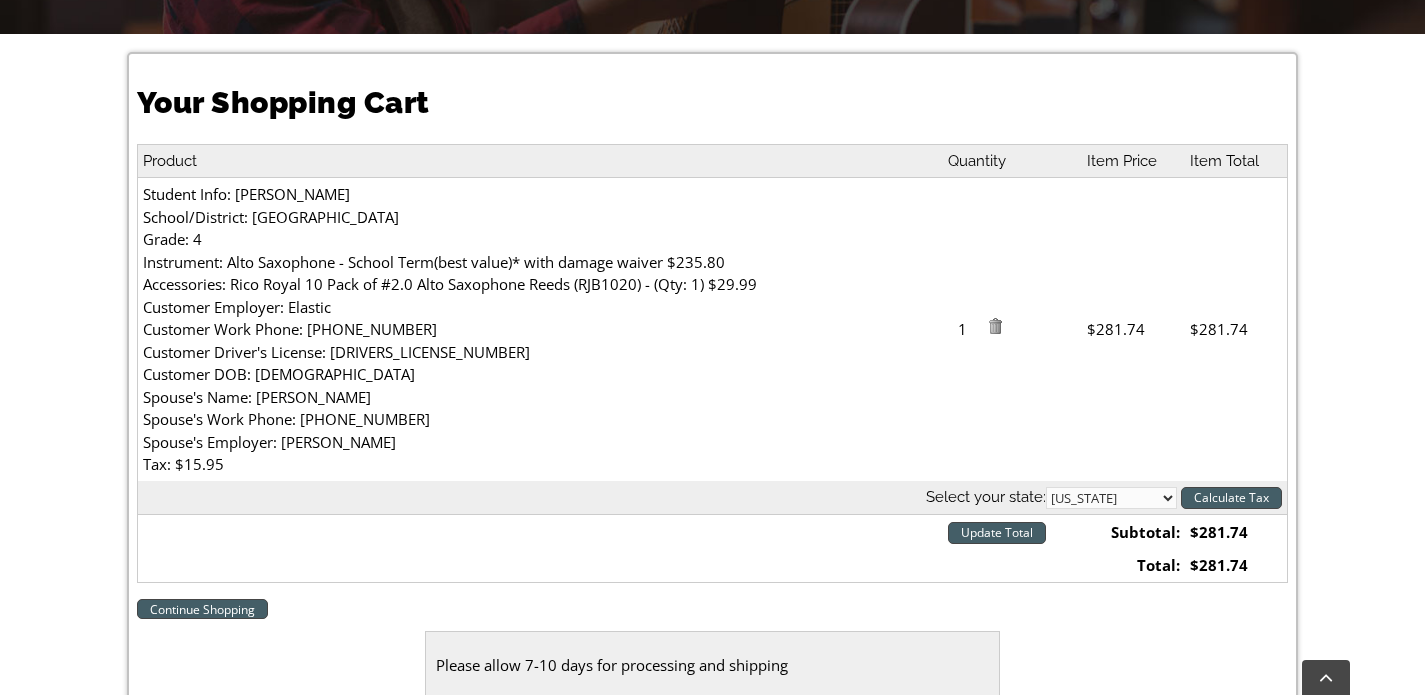 scroll, scrollTop: 505, scrollLeft: 0, axis: vertical 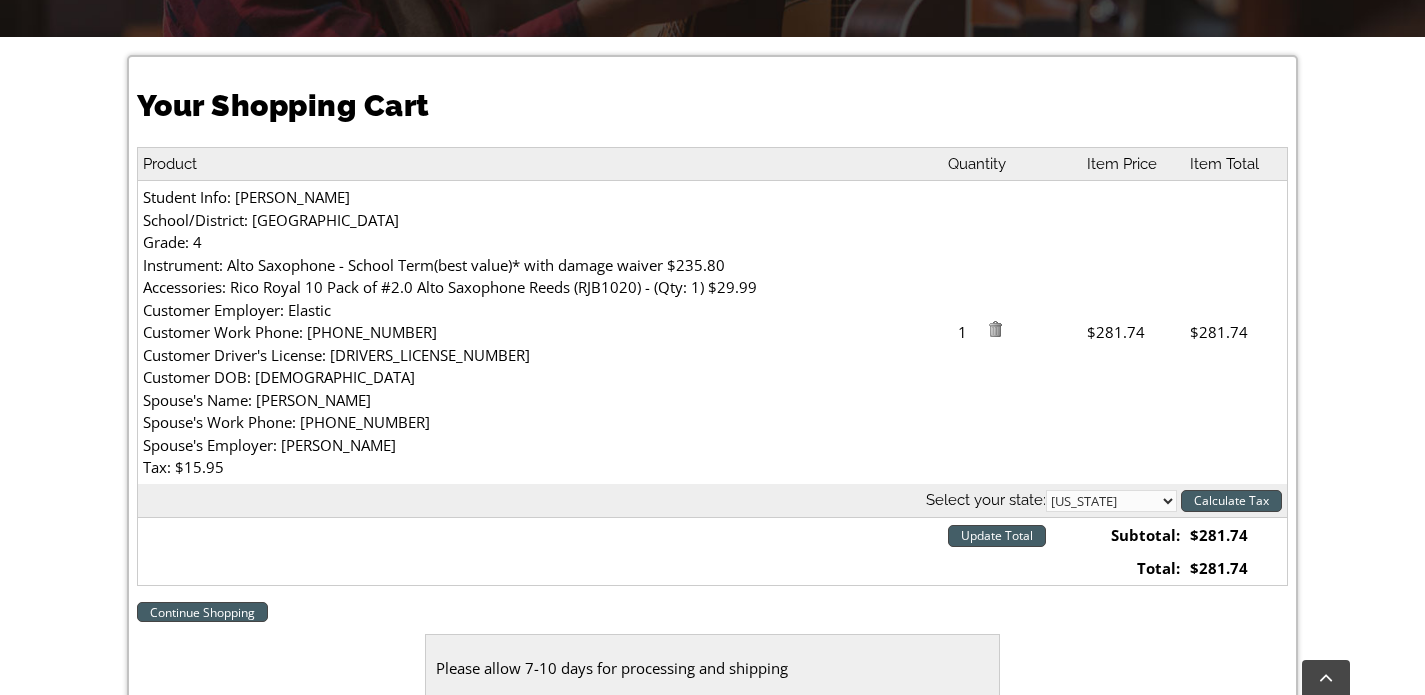click on "Calculate Tax" at bounding box center (1231, 501) 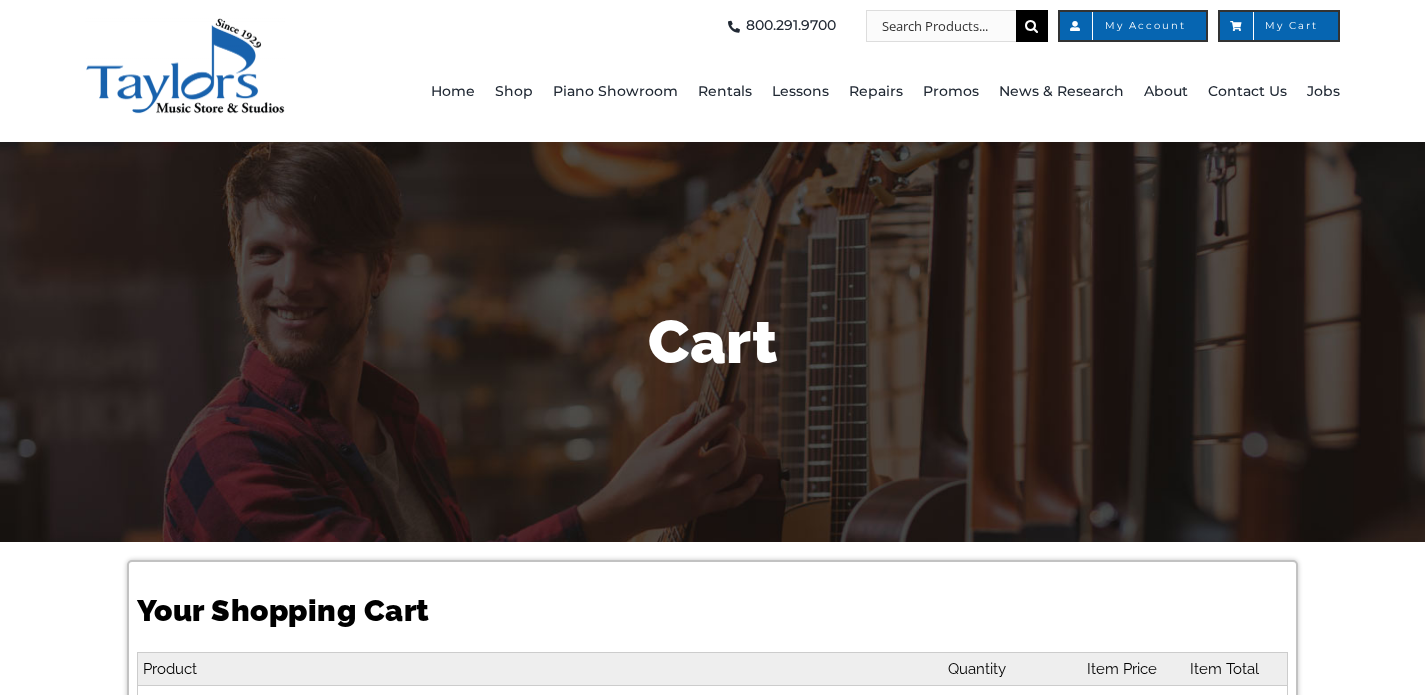 select on "PA" 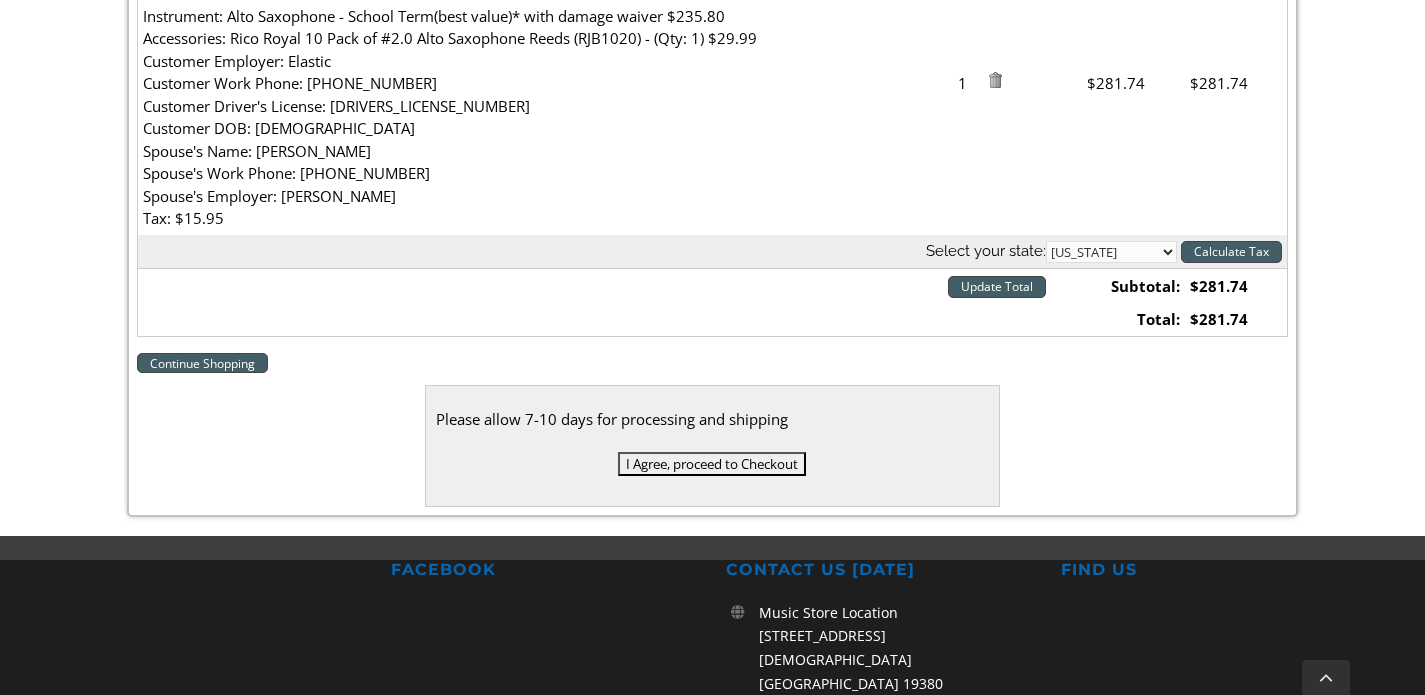 scroll, scrollTop: 758, scrollLeft: 0, axis: vertical 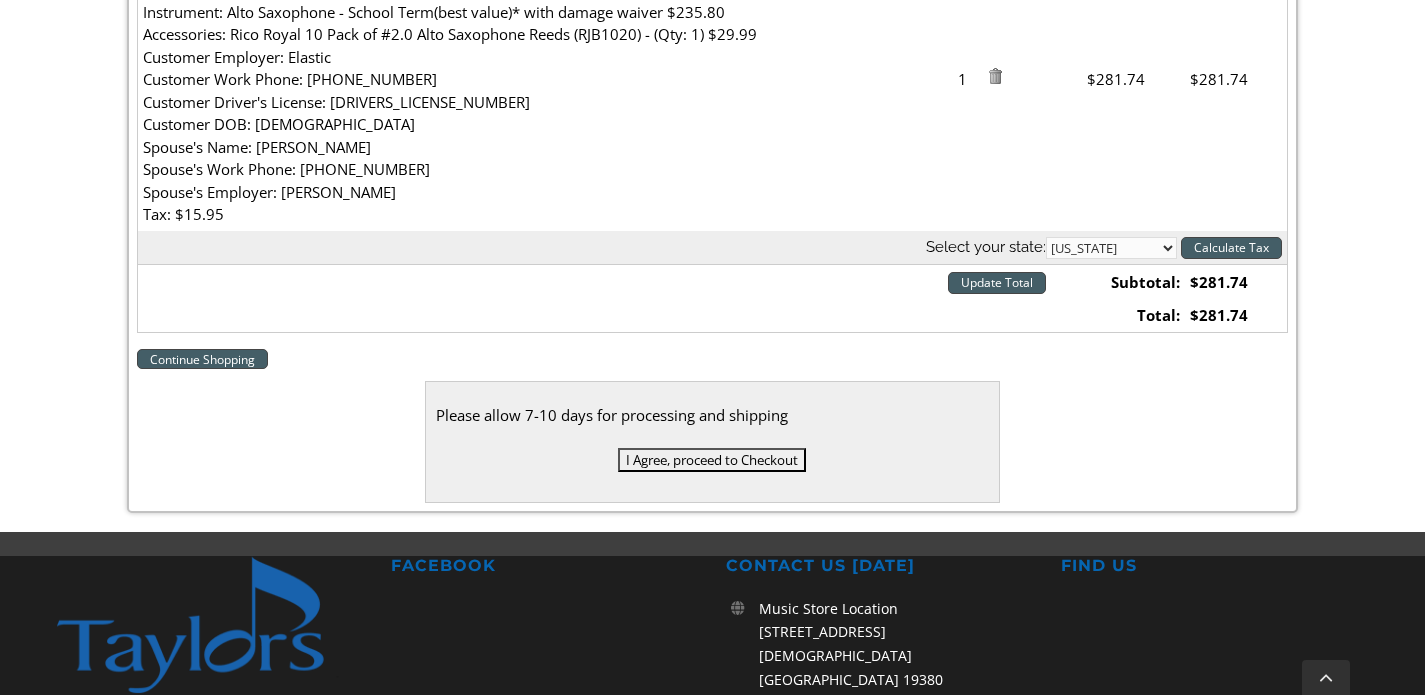 click on "I Agree, proceed to Checkout" at bounding box center [712, 460] 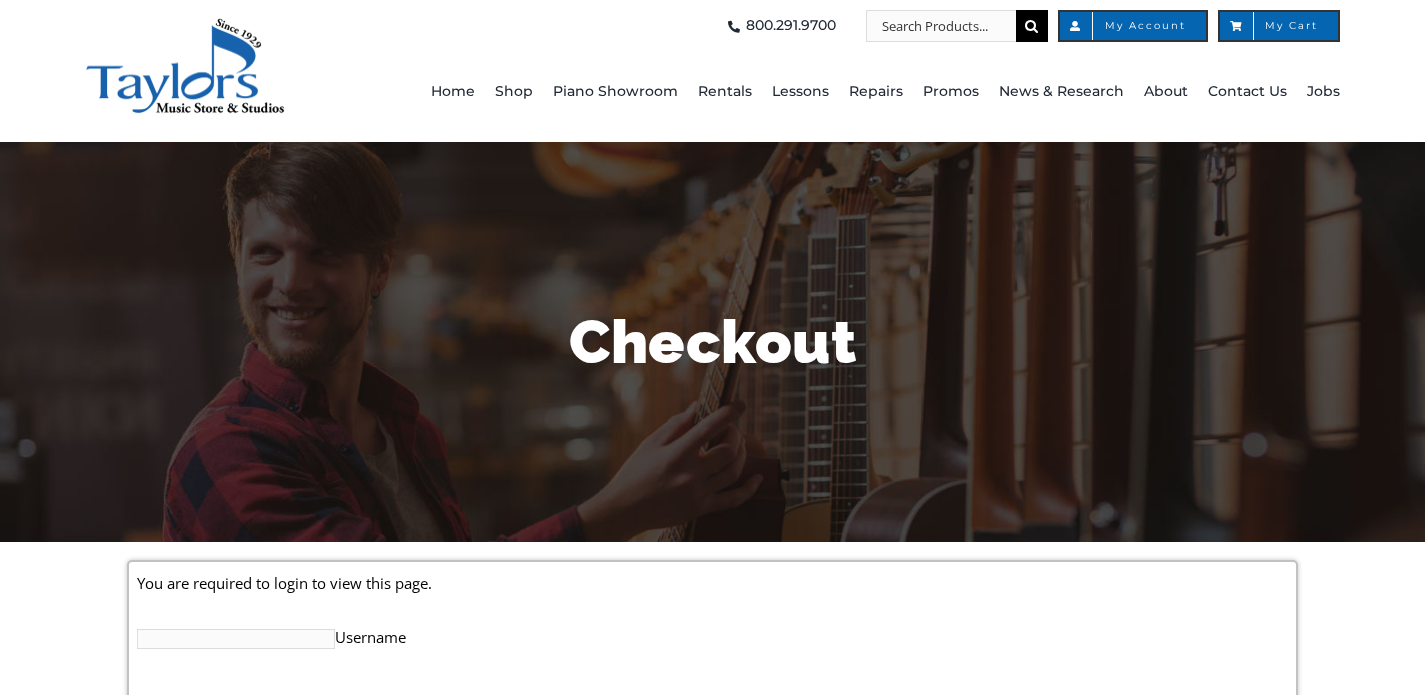 scroll, scrollTop: 0, scrollLeft: 0, axis: both 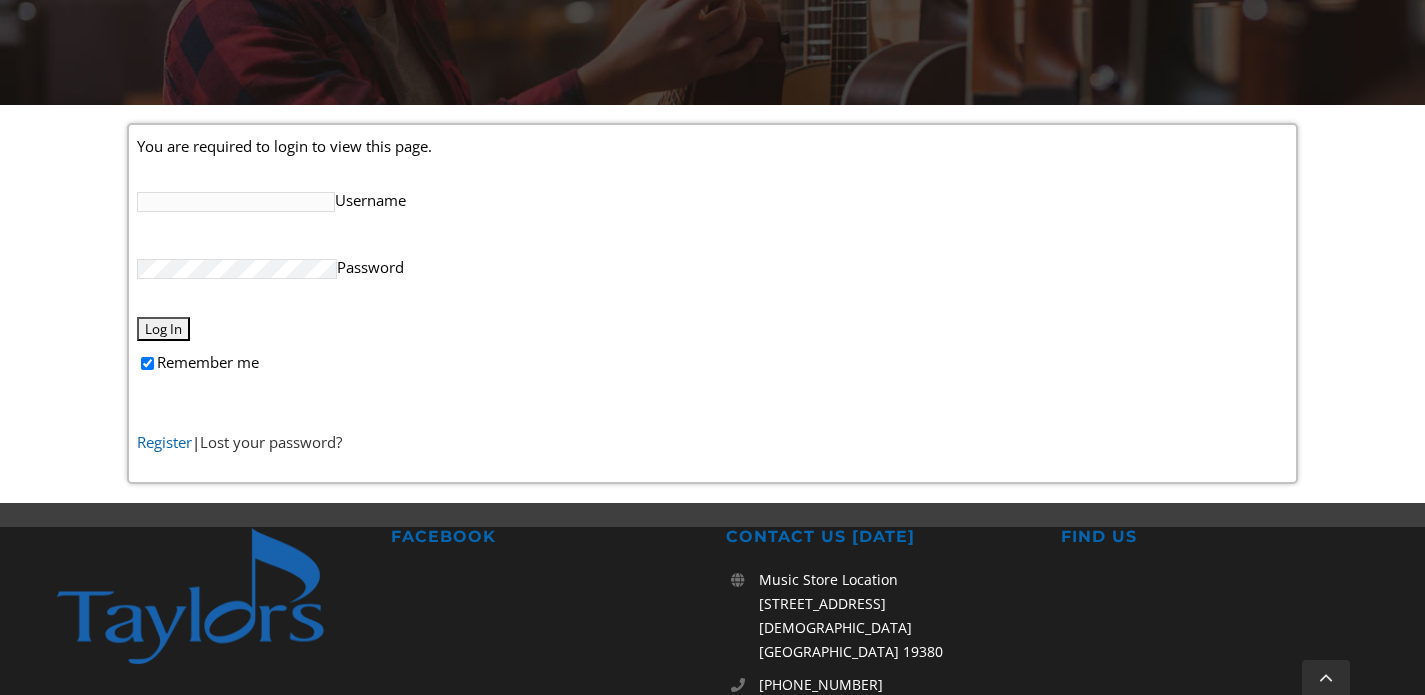 click on "Register" at bounding box center [164, 442] 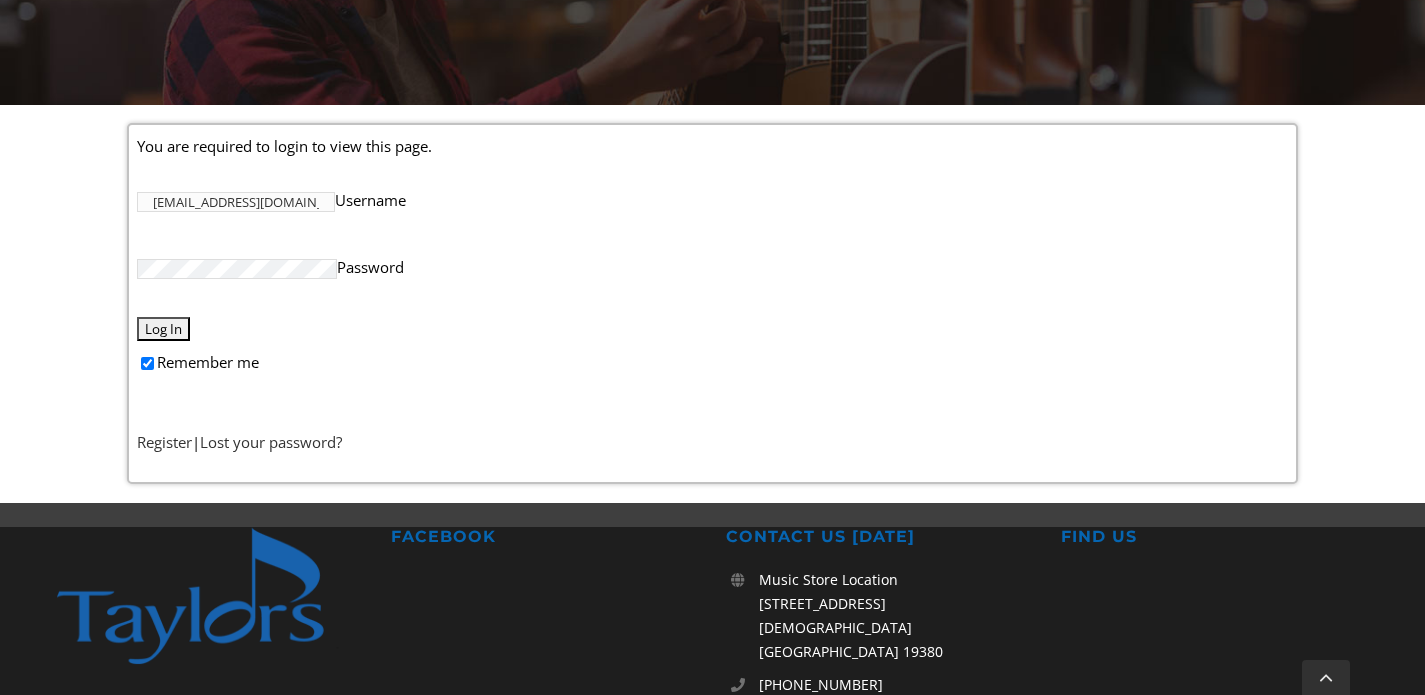 type on "[EMAIL_ADDRESS][DOMAIN_NAME]" 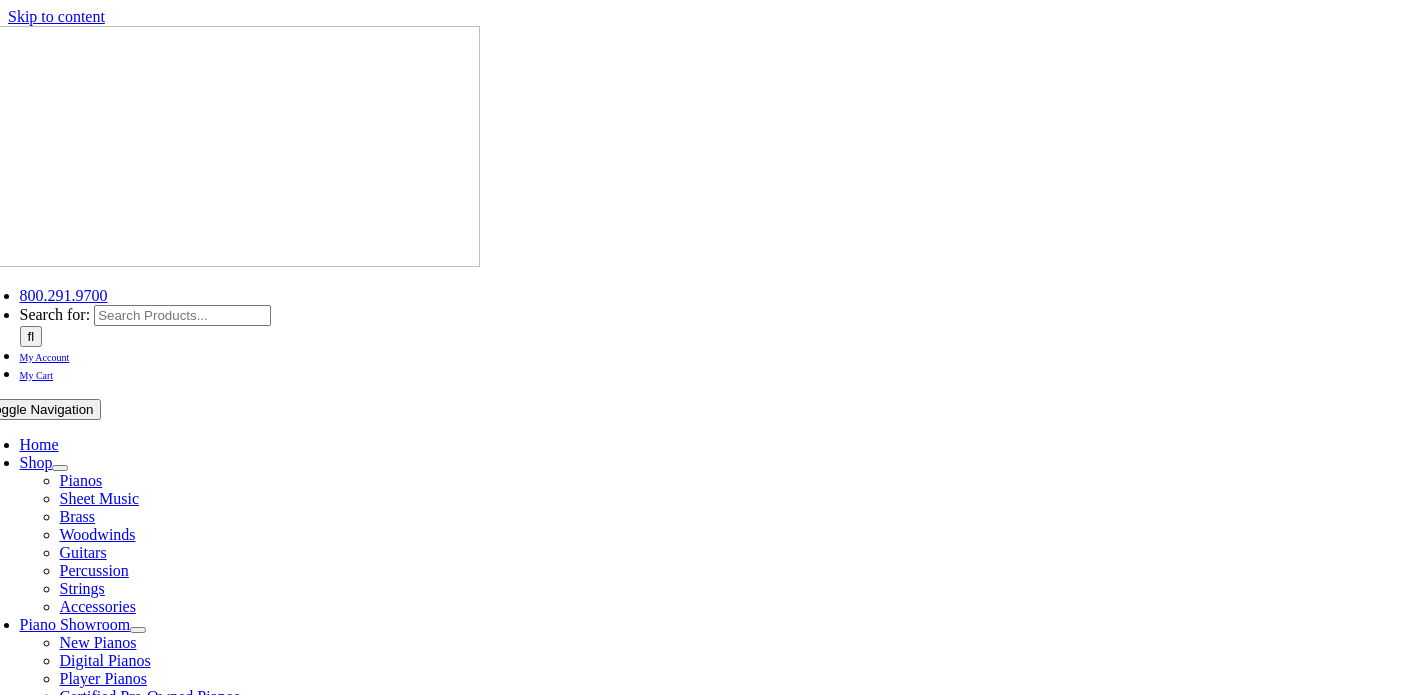 scroll, scrollTop: 0, scrollLeft: 0, axis: both 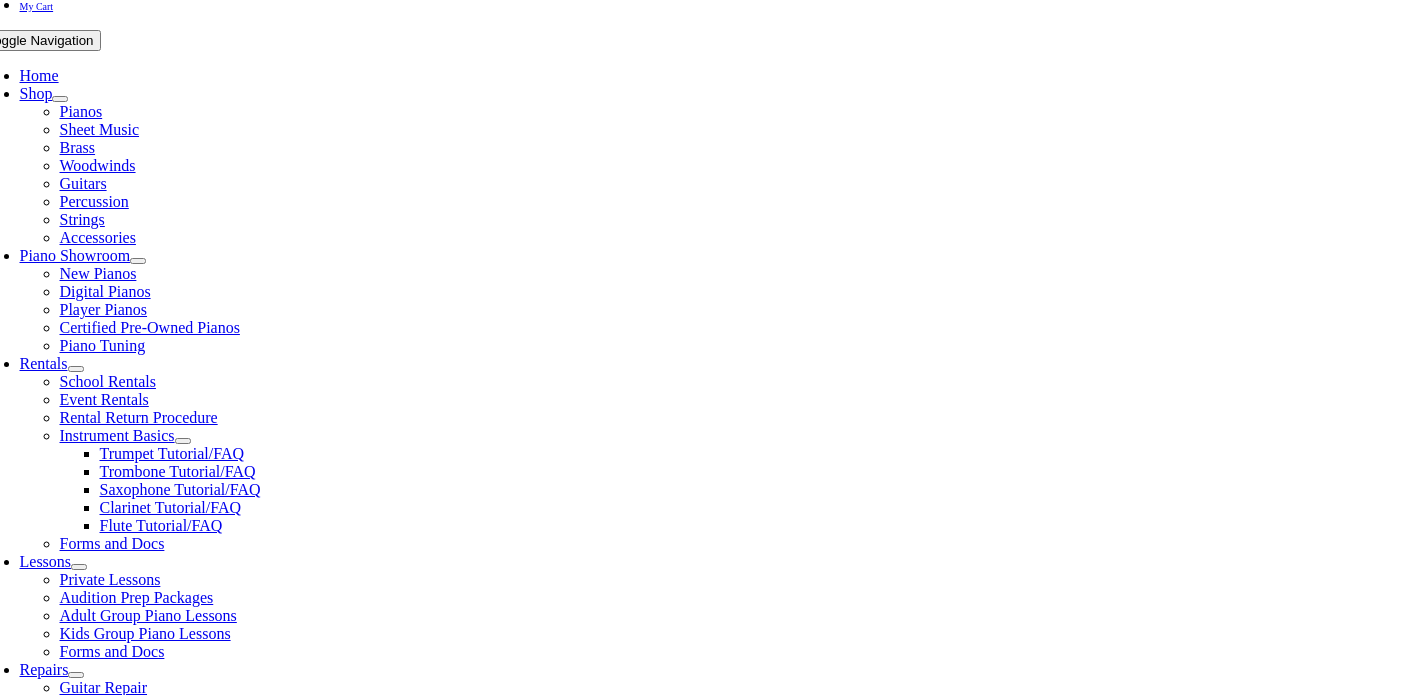 click on "Lost your password?" at bounding box center (112, 1337) 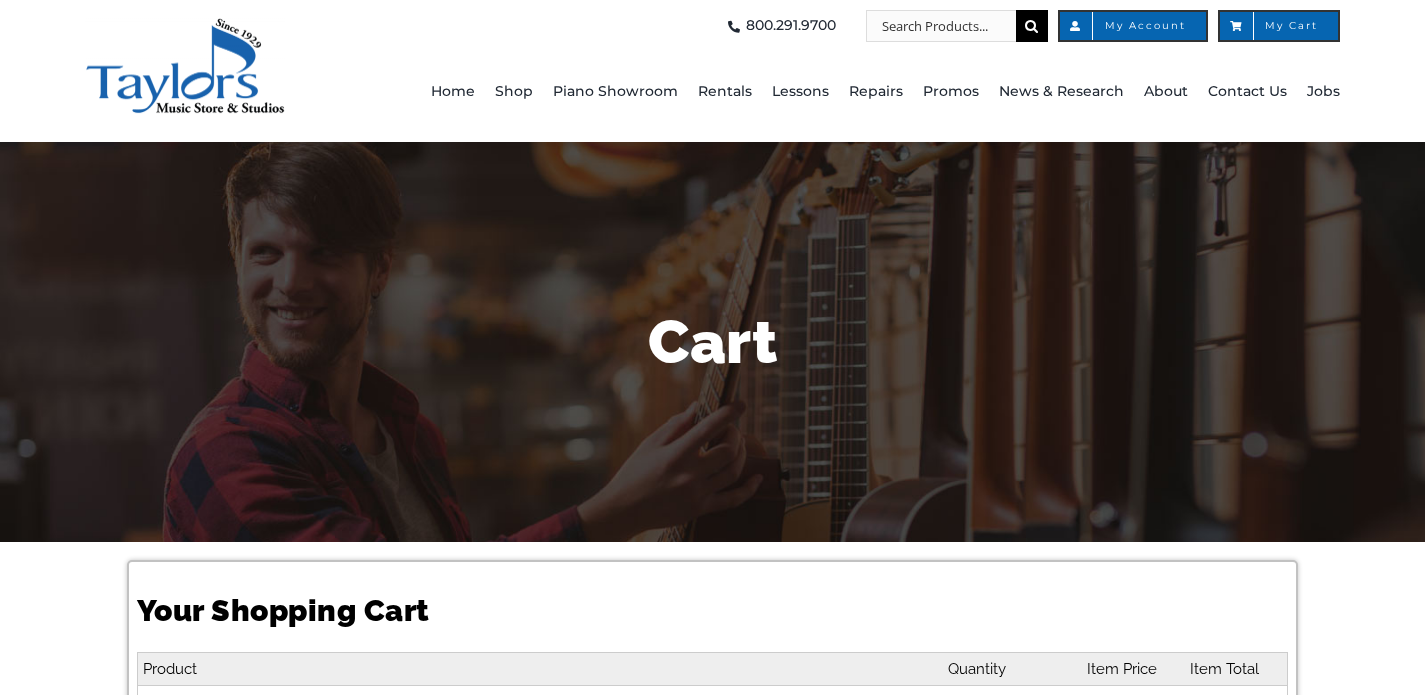 select on "PA" 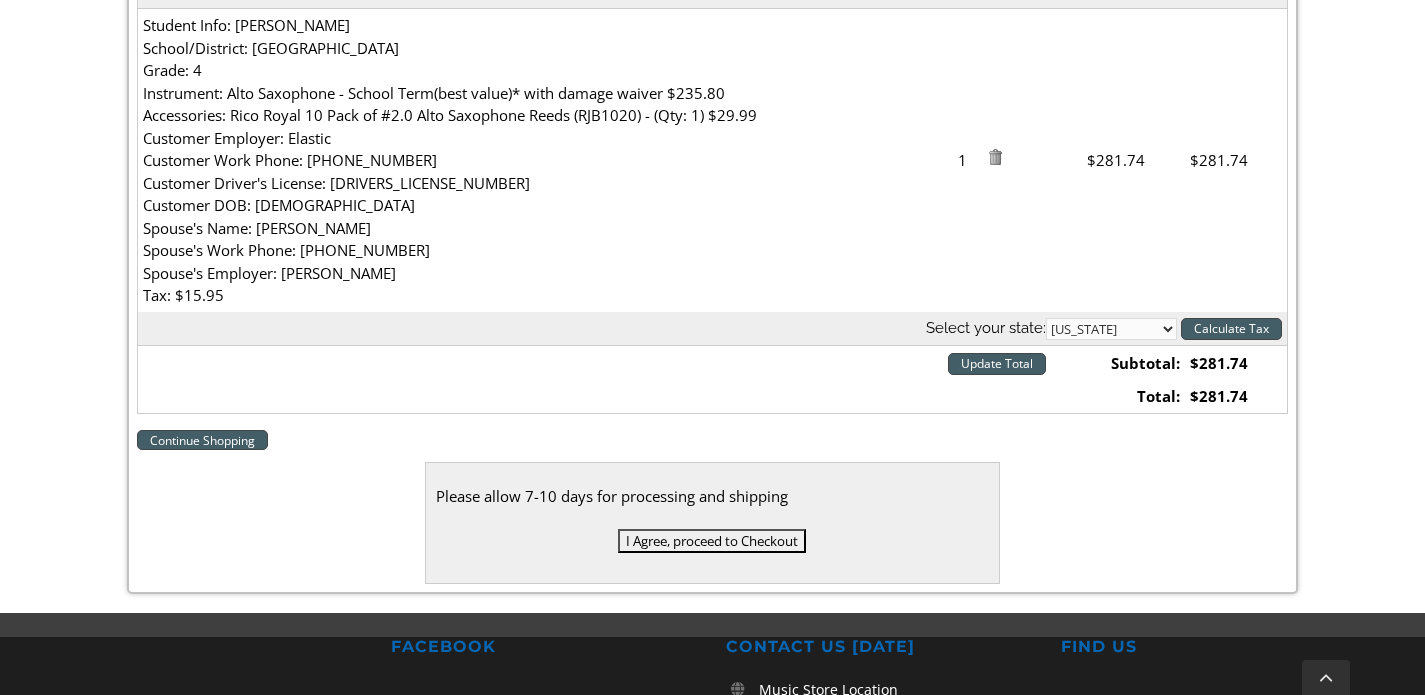 scroll, scrollTop: 611, scrollLeft: 0, axis: vertical 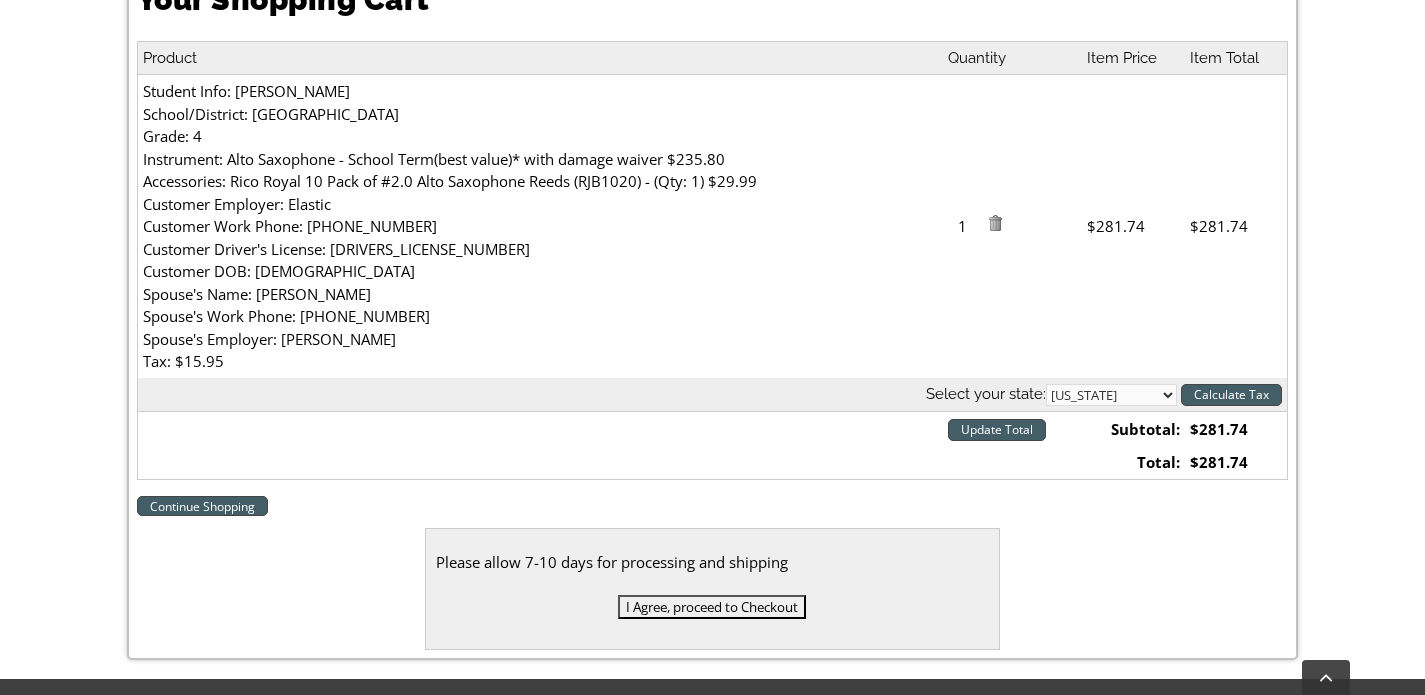 click on "Continue Shopping" at bounding box center [202, 506] 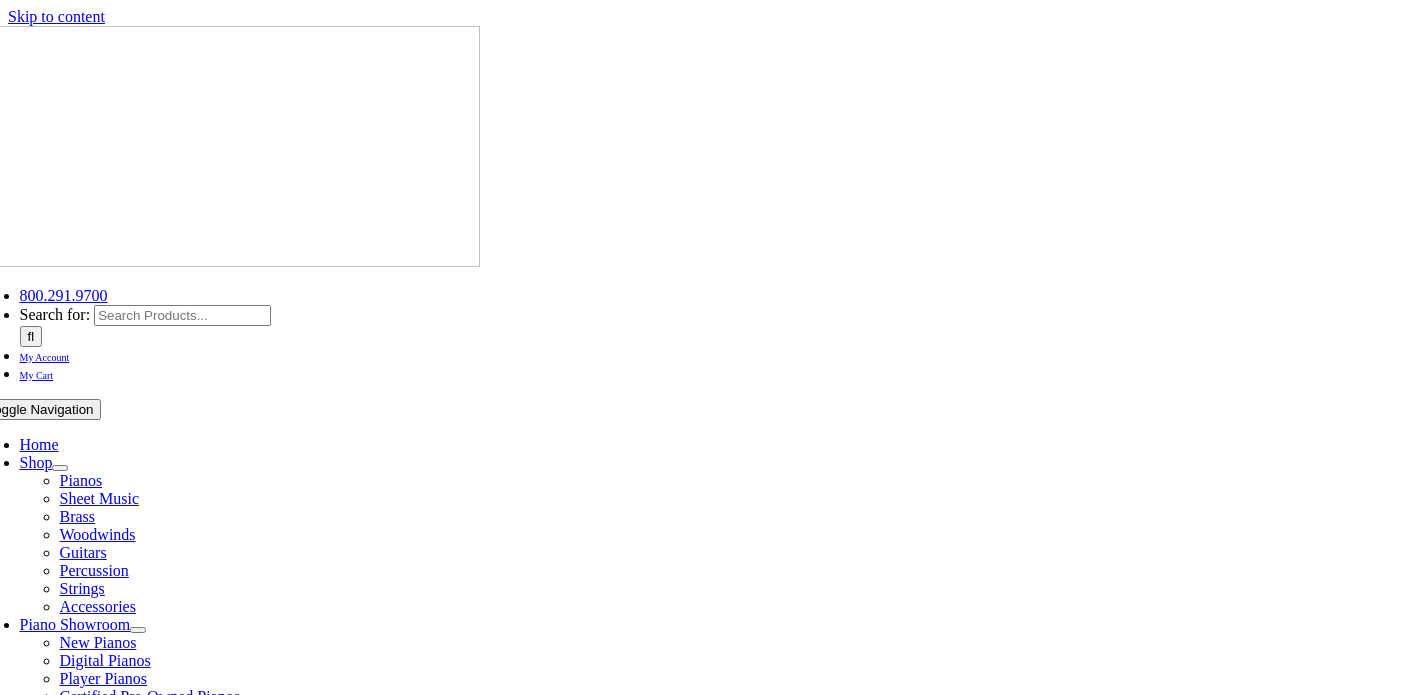 select on "PA" 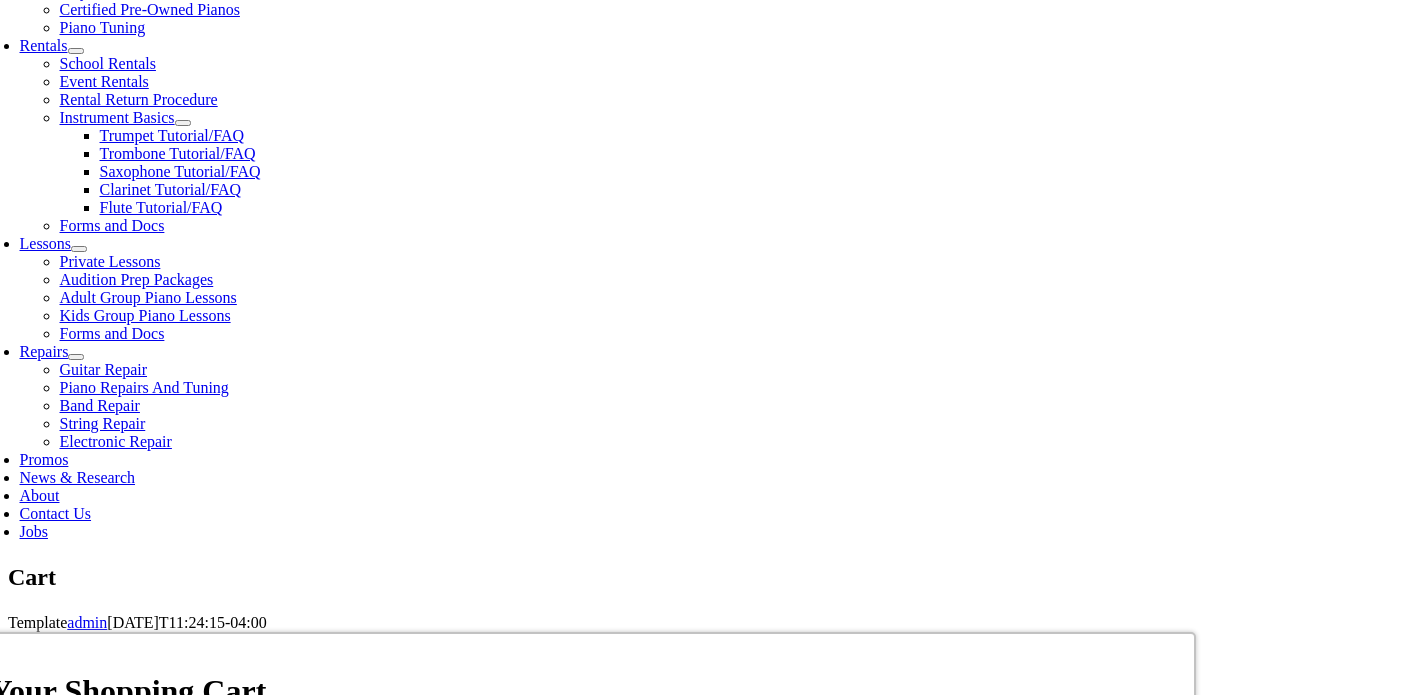 scroll, scrollTop: 691, scrollLeft: 0, axis: vertical 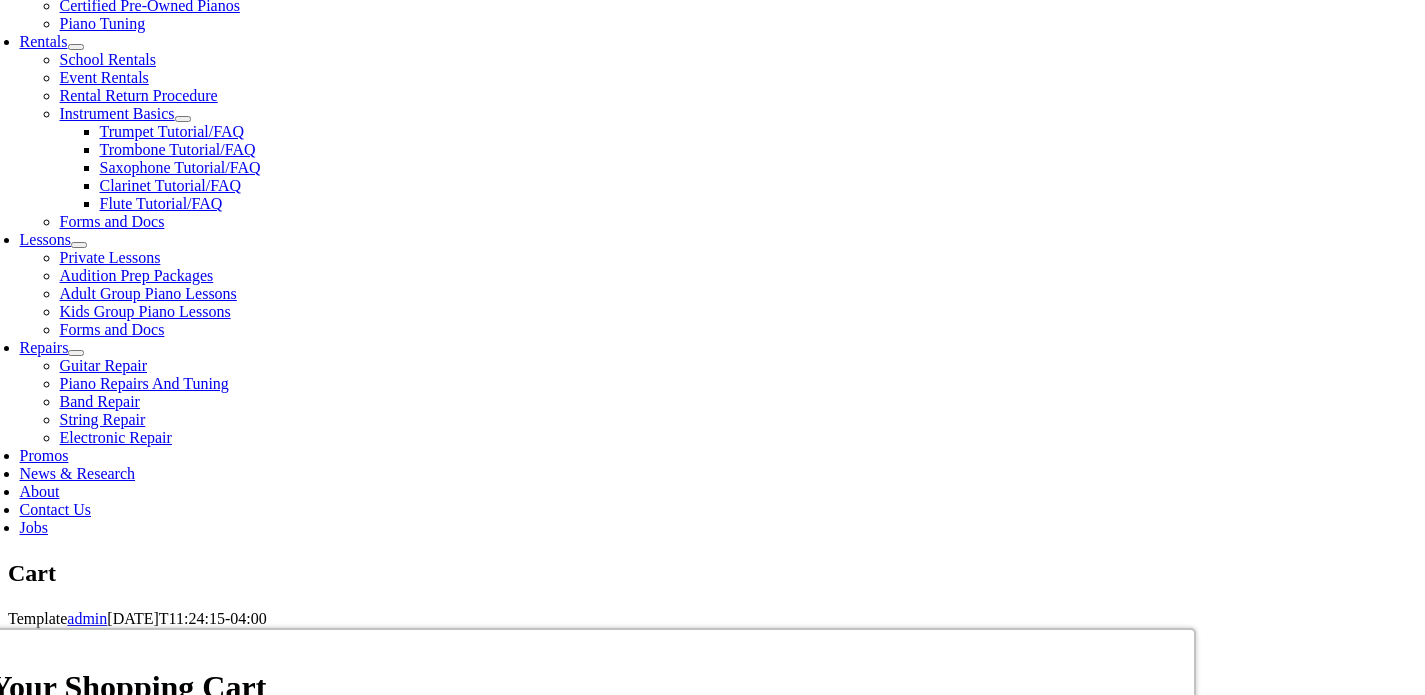 click on "I Agree, proceed to Checkout" at bounding box center (588, 1430) 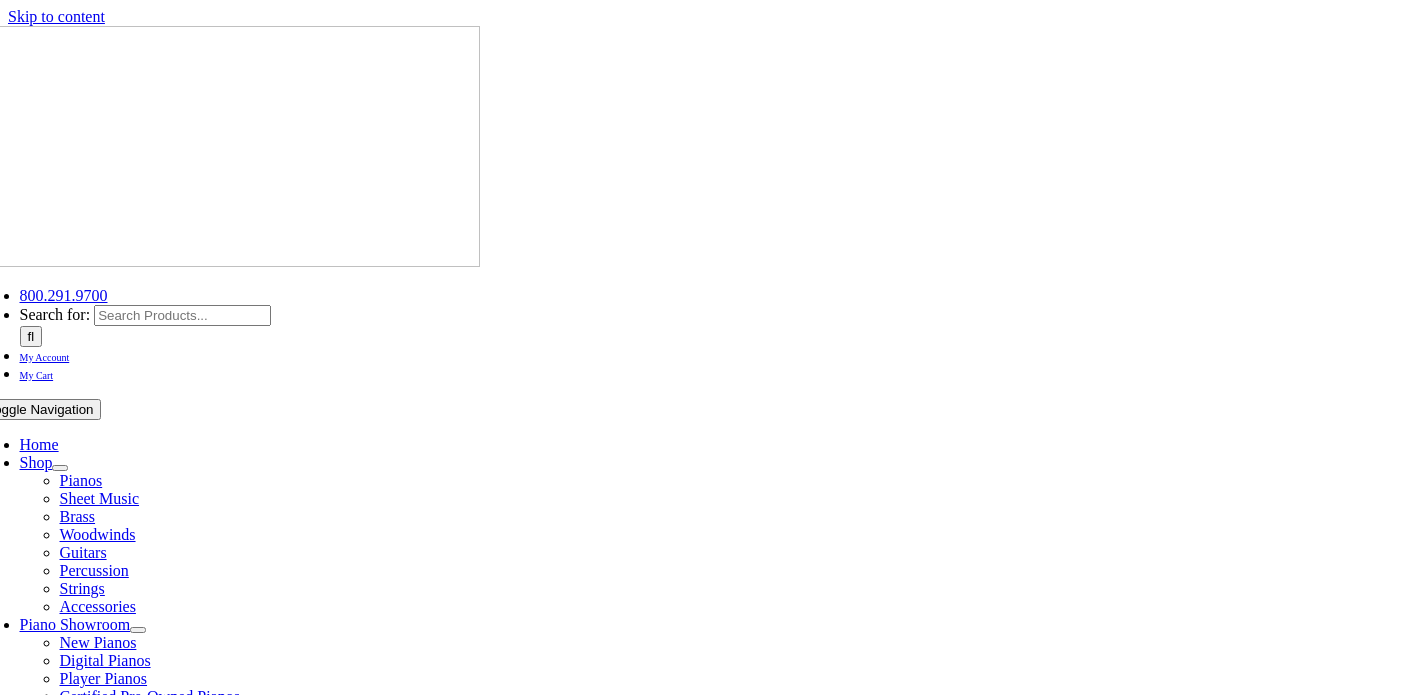 select 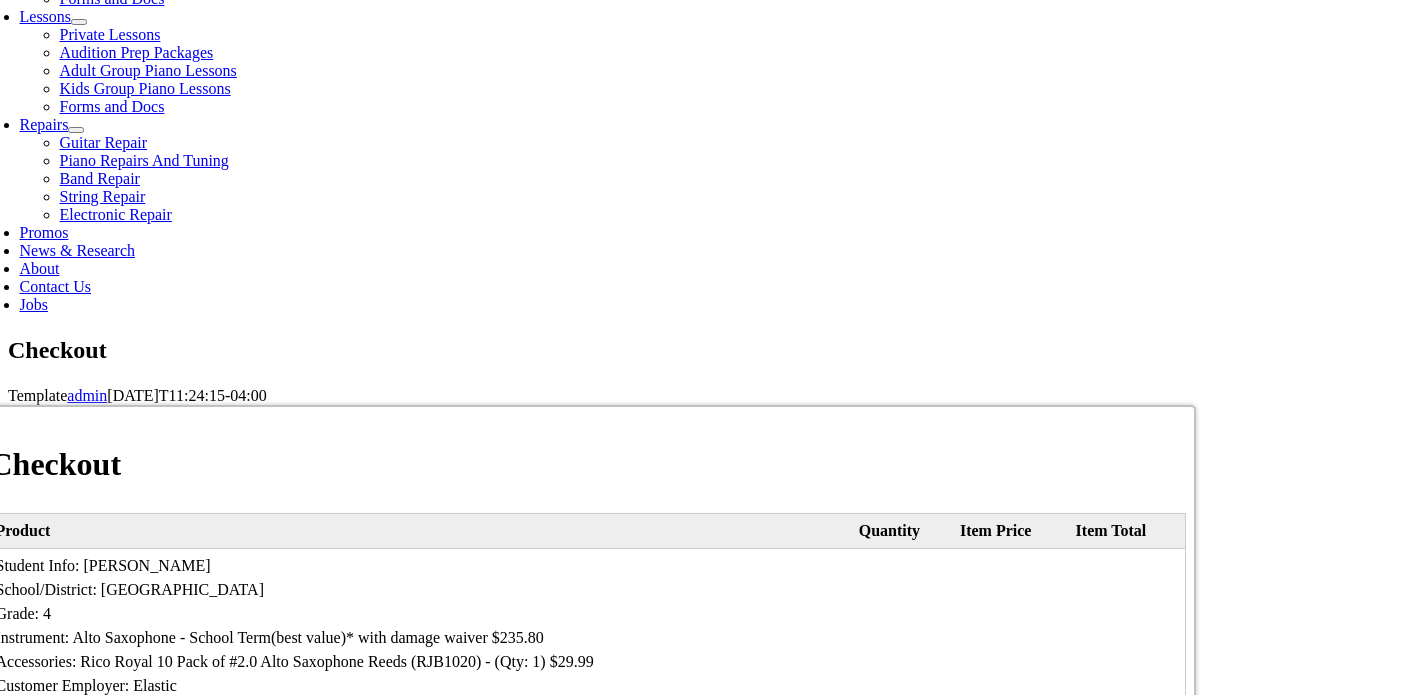 scroll, scrollTop: 916, scrollLeft: 0, axis: vertical 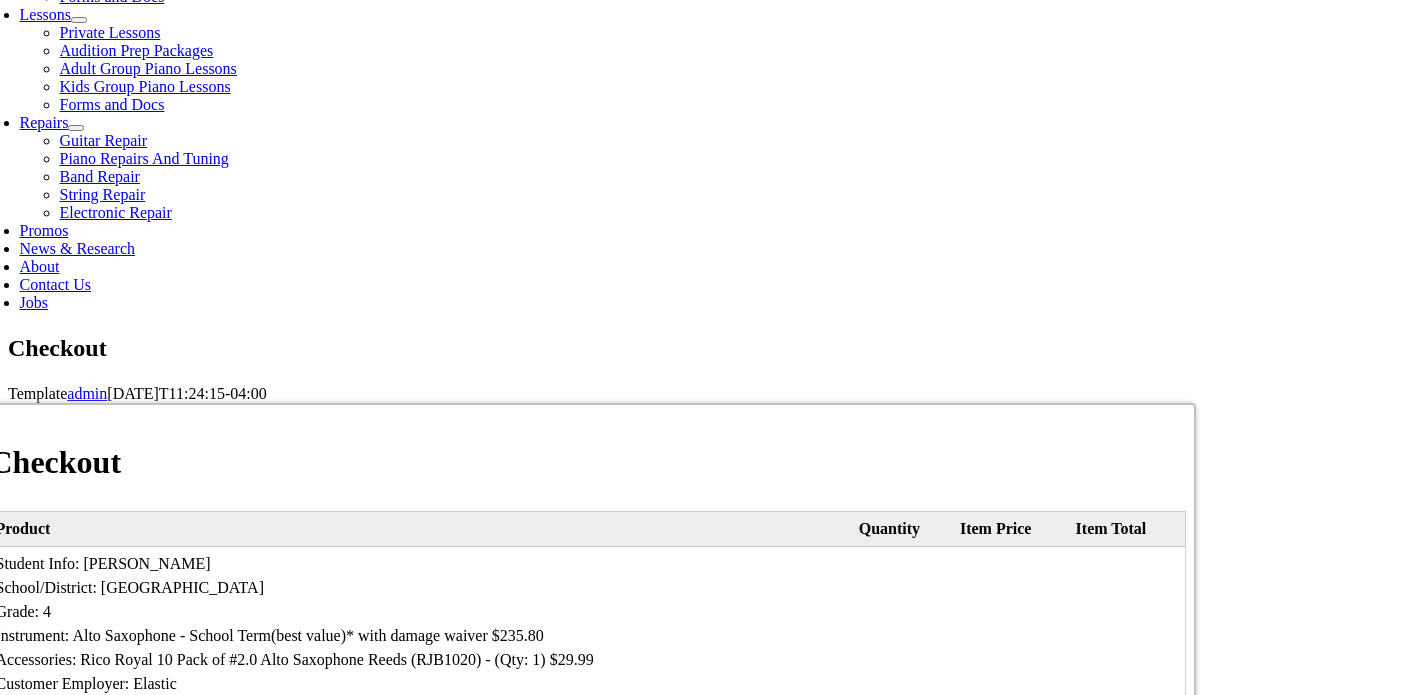 type on "[PERSON_NAME]" 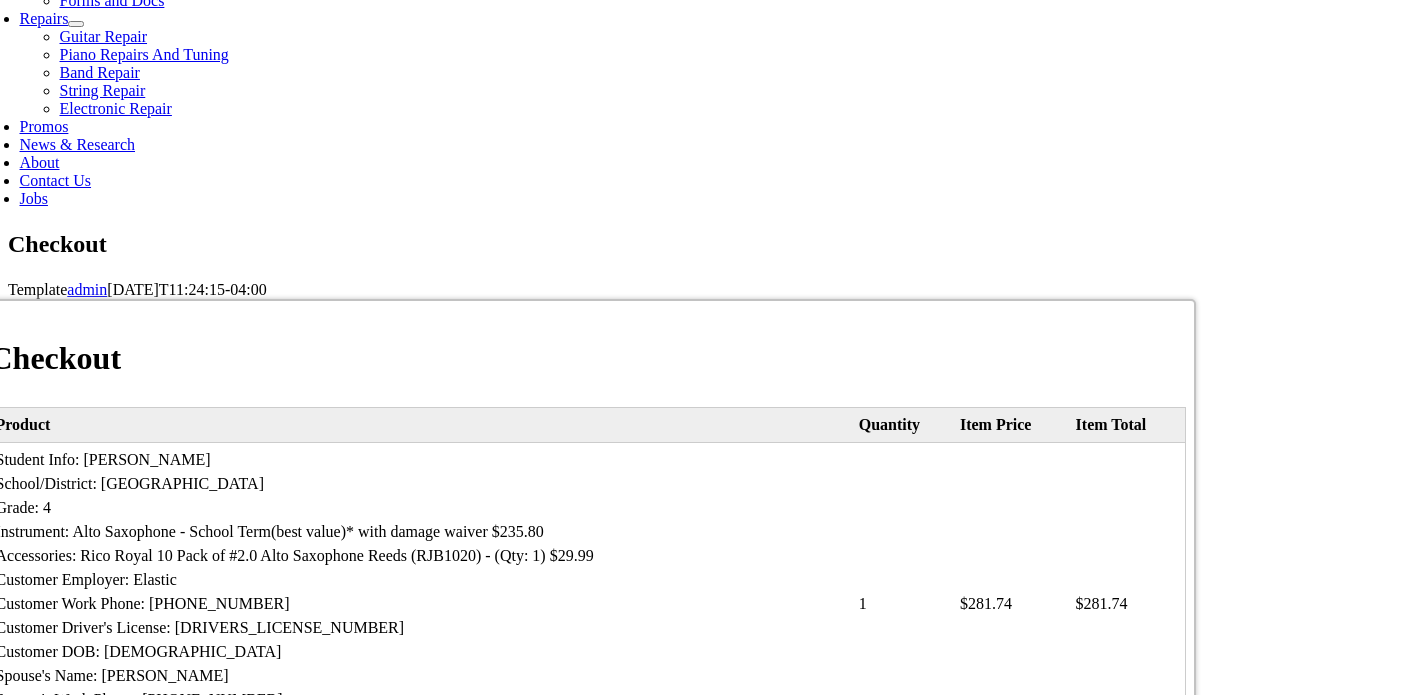 scroll, scrollTop: 1023, scrollLeft: 0, axis: vertical 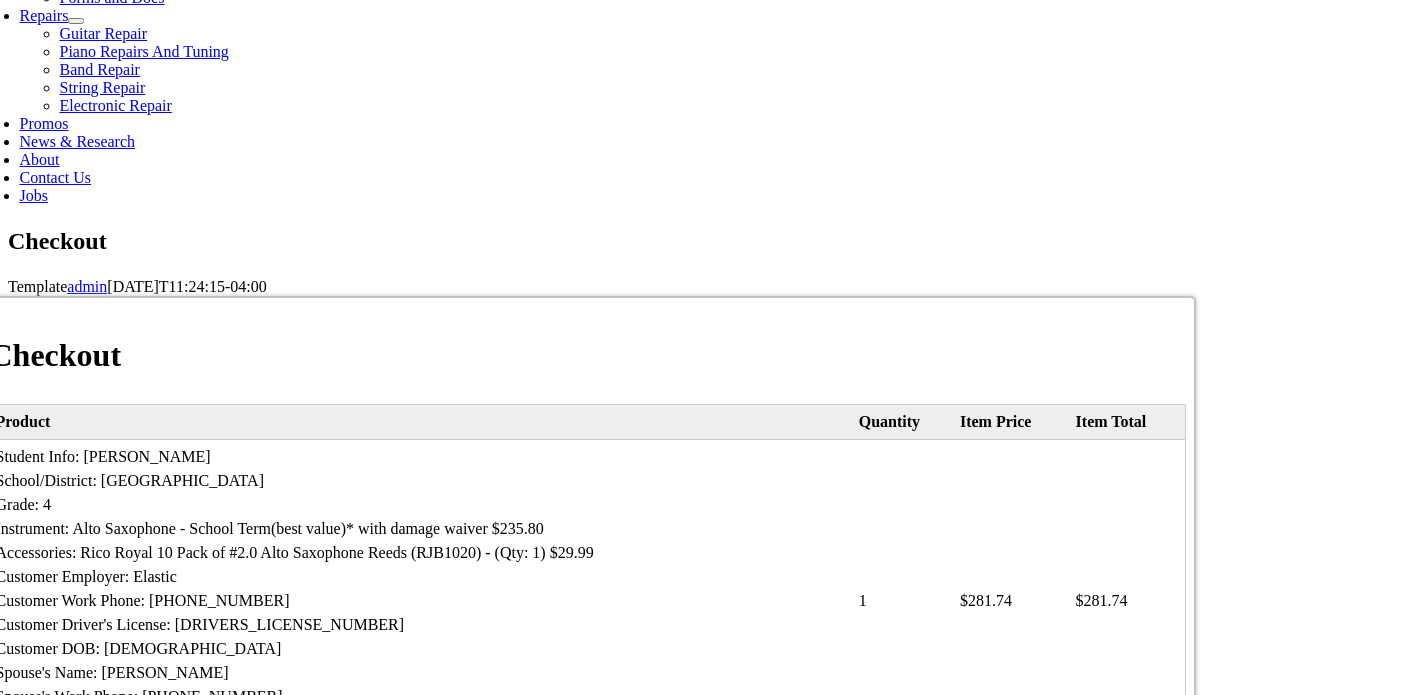 type on "19426" 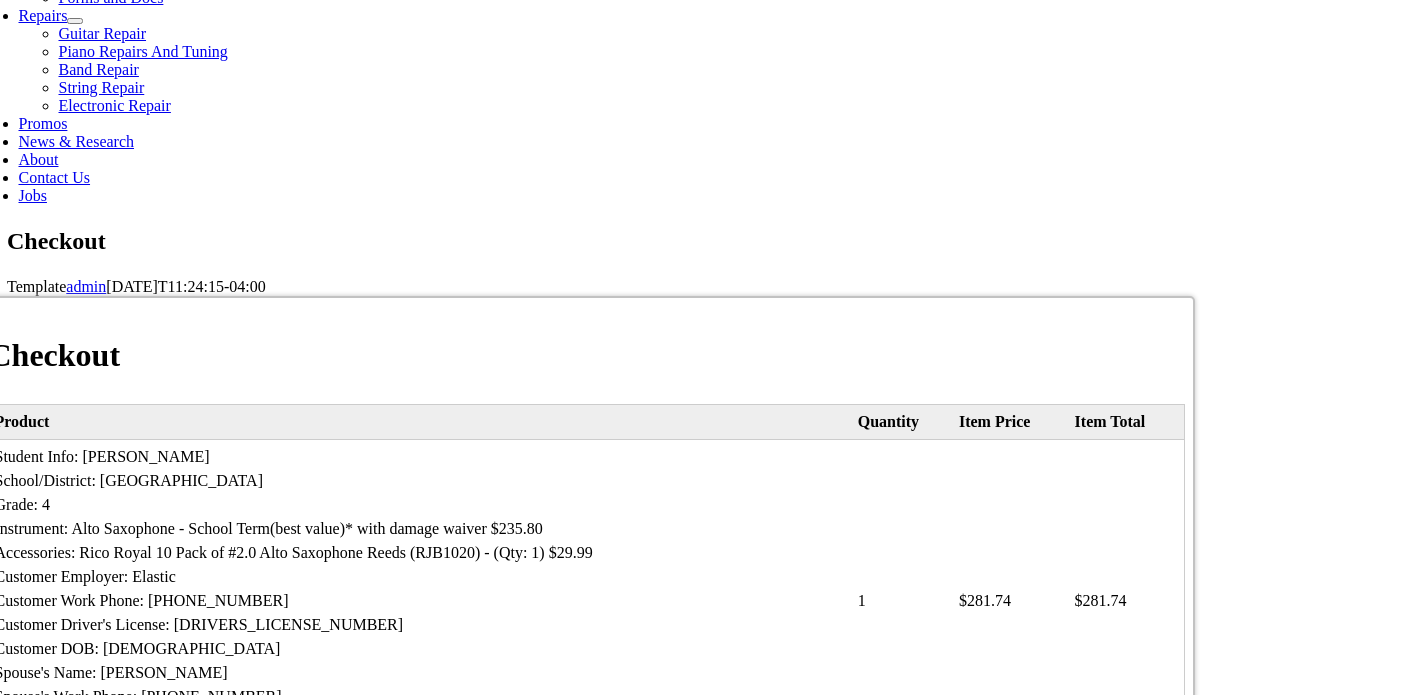 select on "mastercard" 